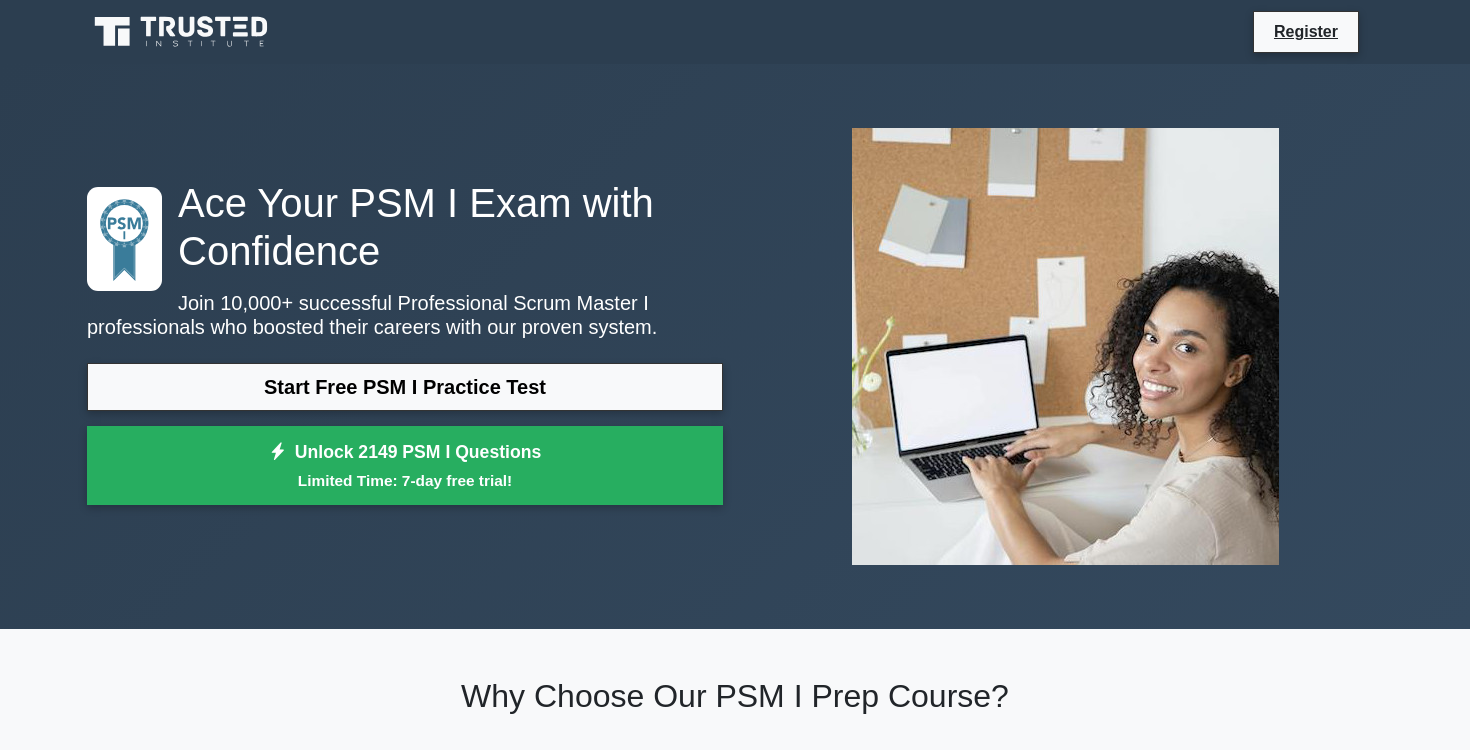 scroll, scrollTop: 0, scrollLeft: 0, axis: both 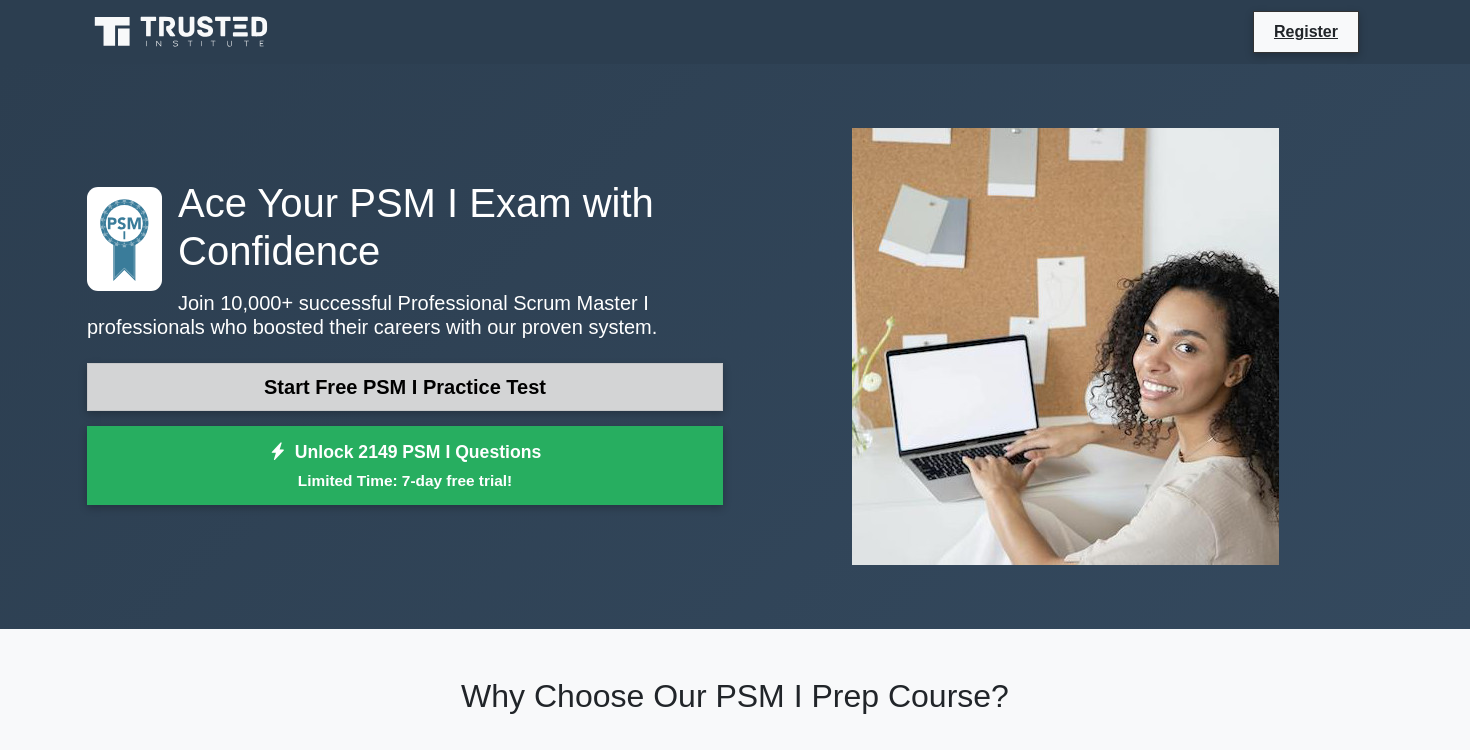 click on "Start Free PSM I Practice Test" at bounding box center (405, 387) 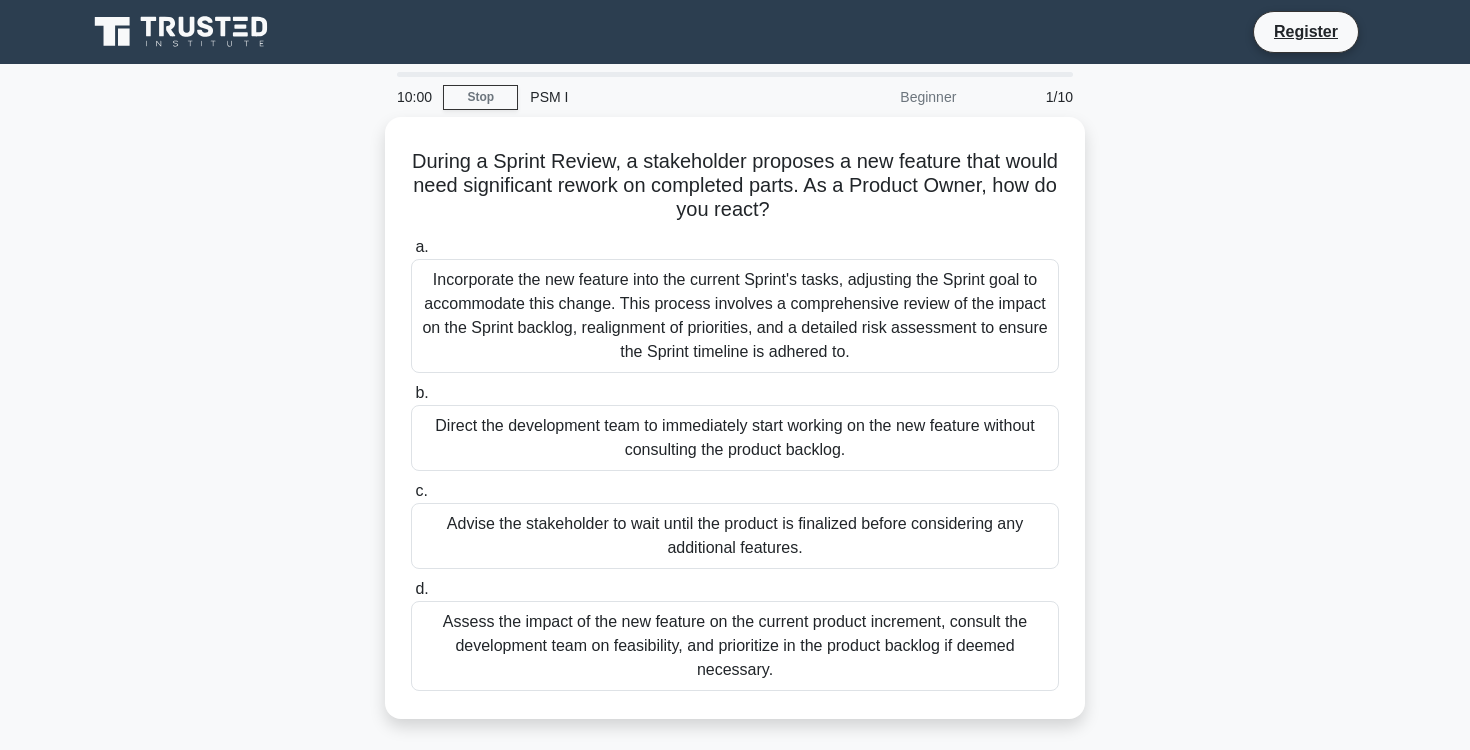 scroll, scrollTop: 0, scrollLeft: 0, axis: both 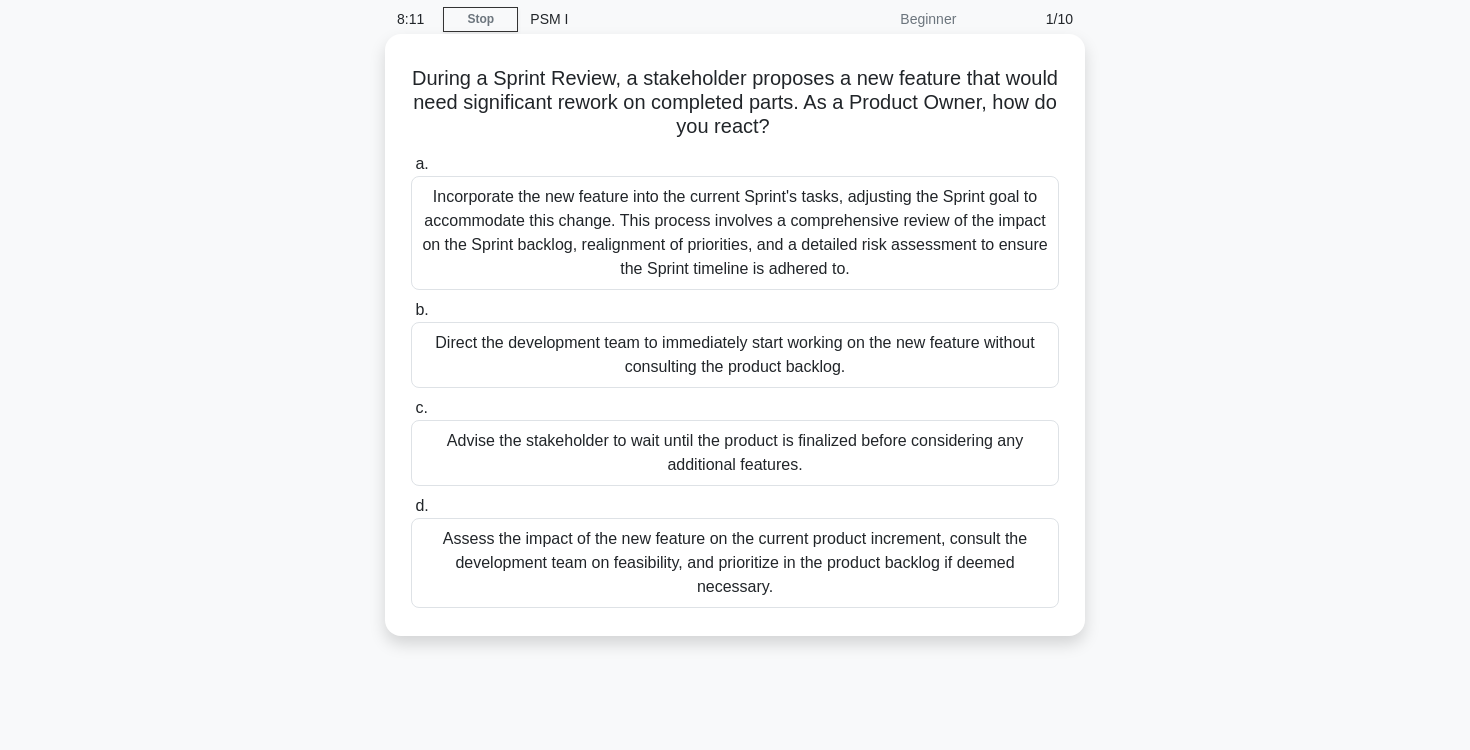 click on "Assess the impact of the new feature on the current product increment, consult the development team on feasibility, and prioritize in the product backlog if deemed necessary." at bounding box center [735, 563] 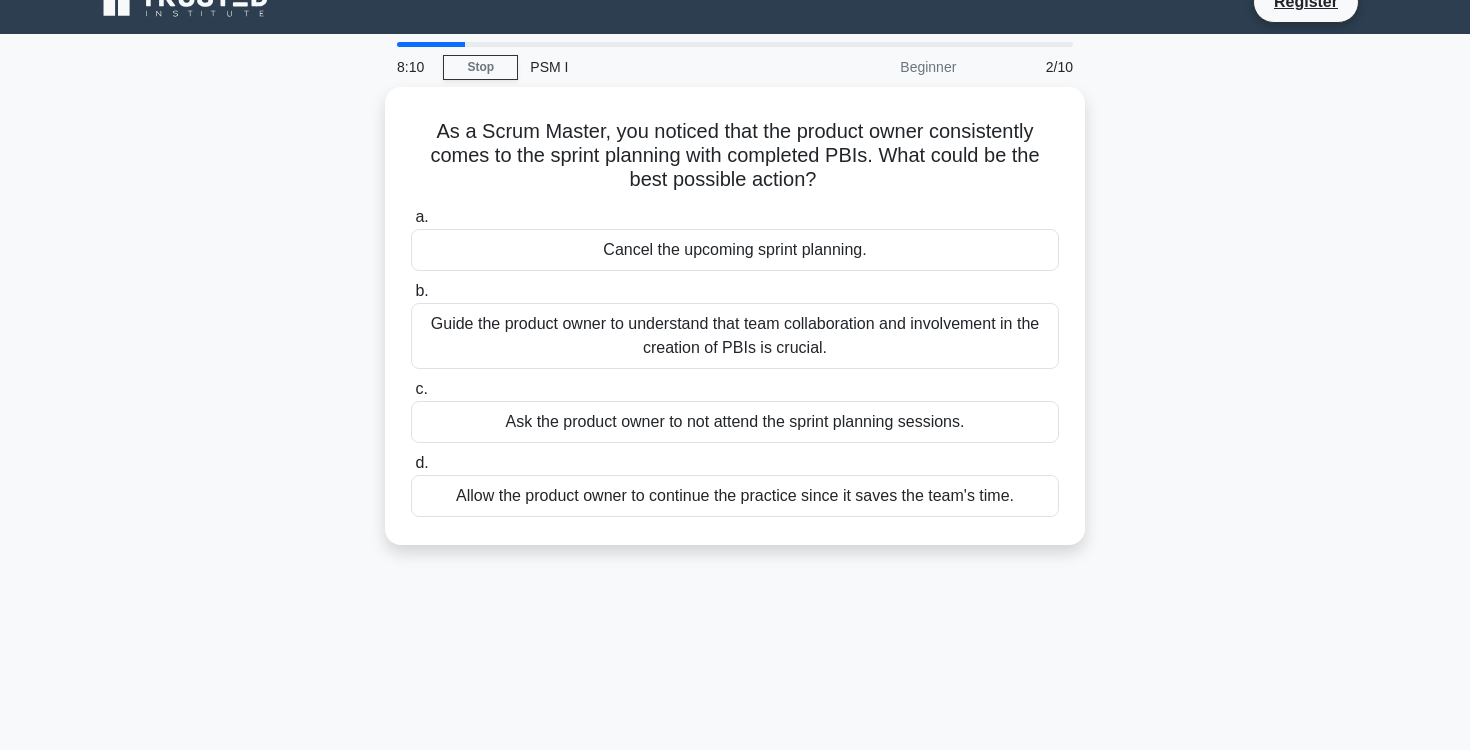 scroll, scrollTop: 0, scrollLeft: 0, axis: both 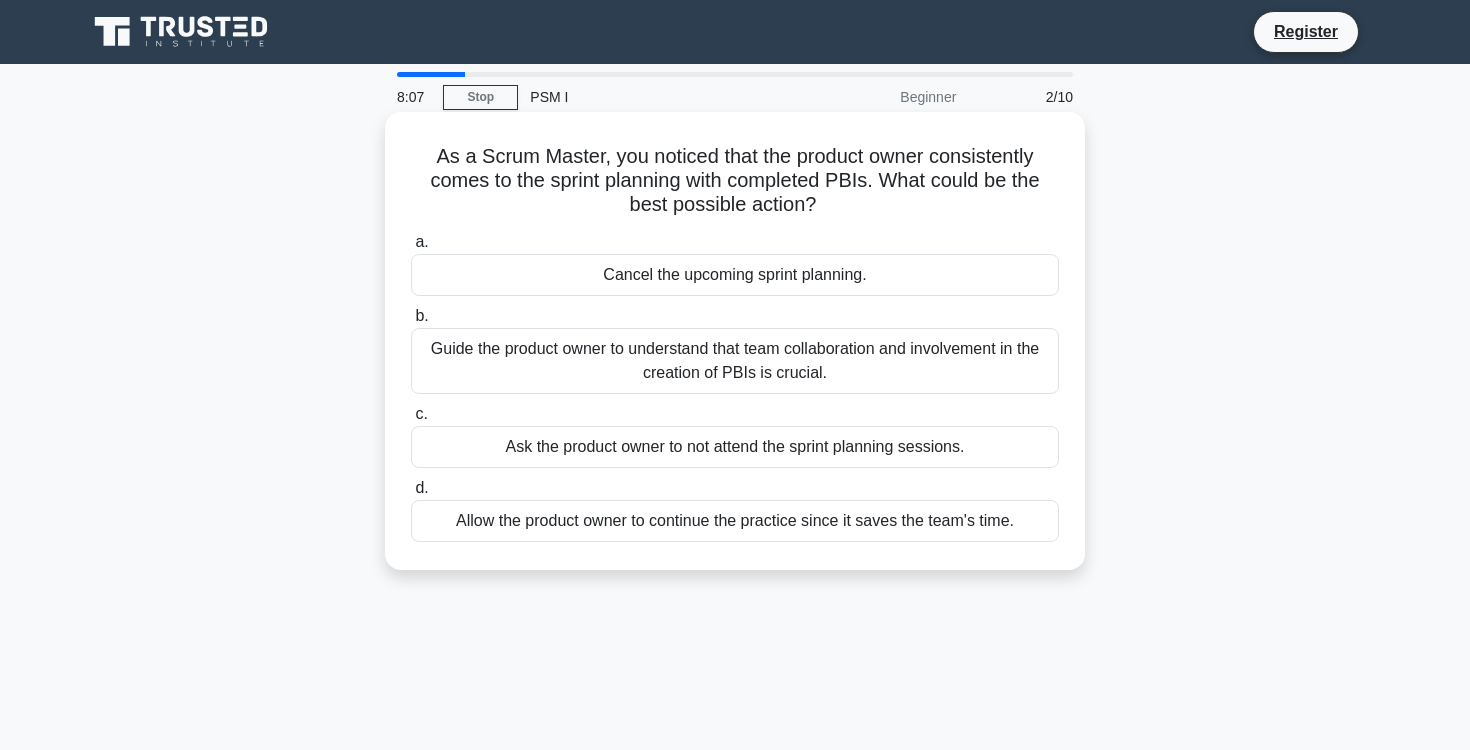 click on "Ask the product owner to not attend the sprint planning sessions." at bounding box center (735, 447) 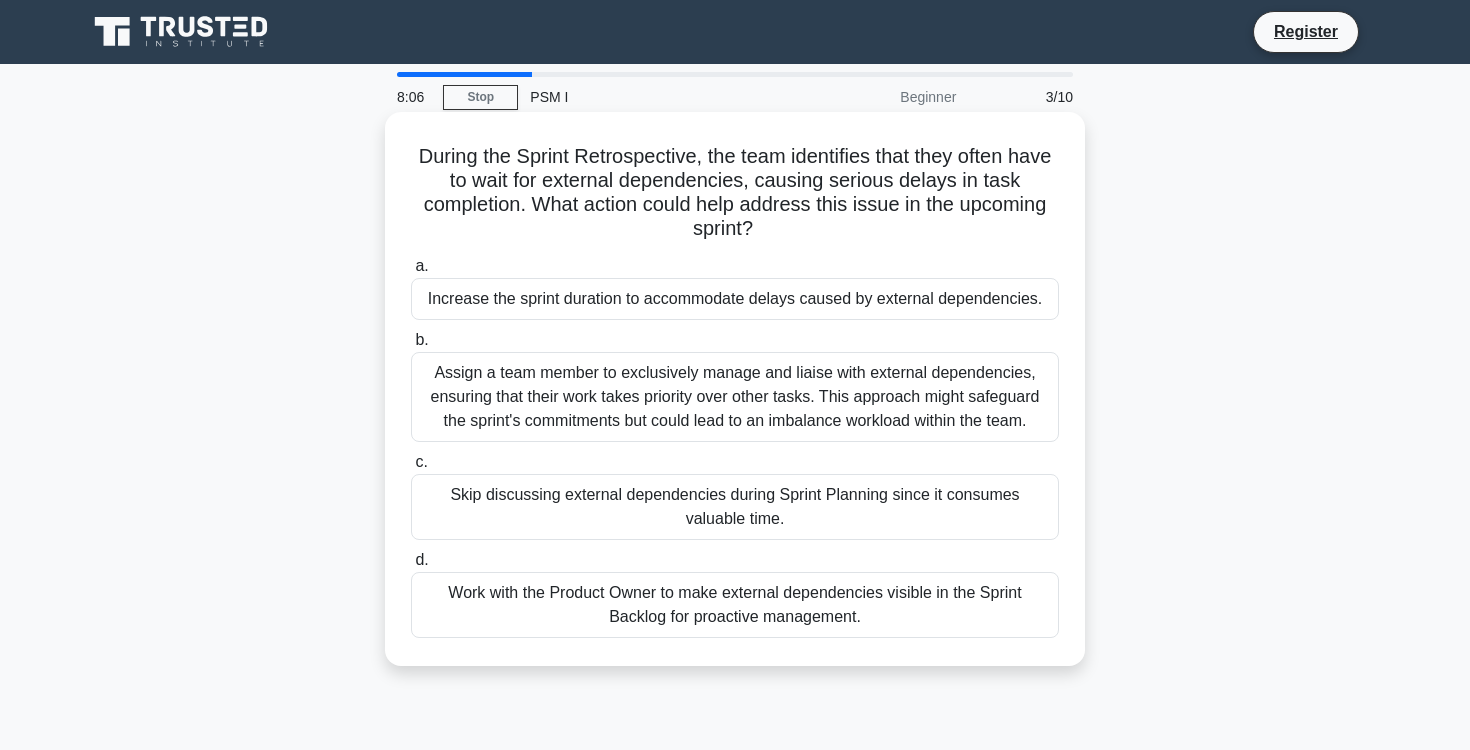 click on "Assign a team member to exclusively manage and liaise with external dependencies, ensuring that their work takes priority over other tasks. This approach might safeguard the sprint's commitments but could lead to an imbalance workload within the team." at bounding box center (735, 397) 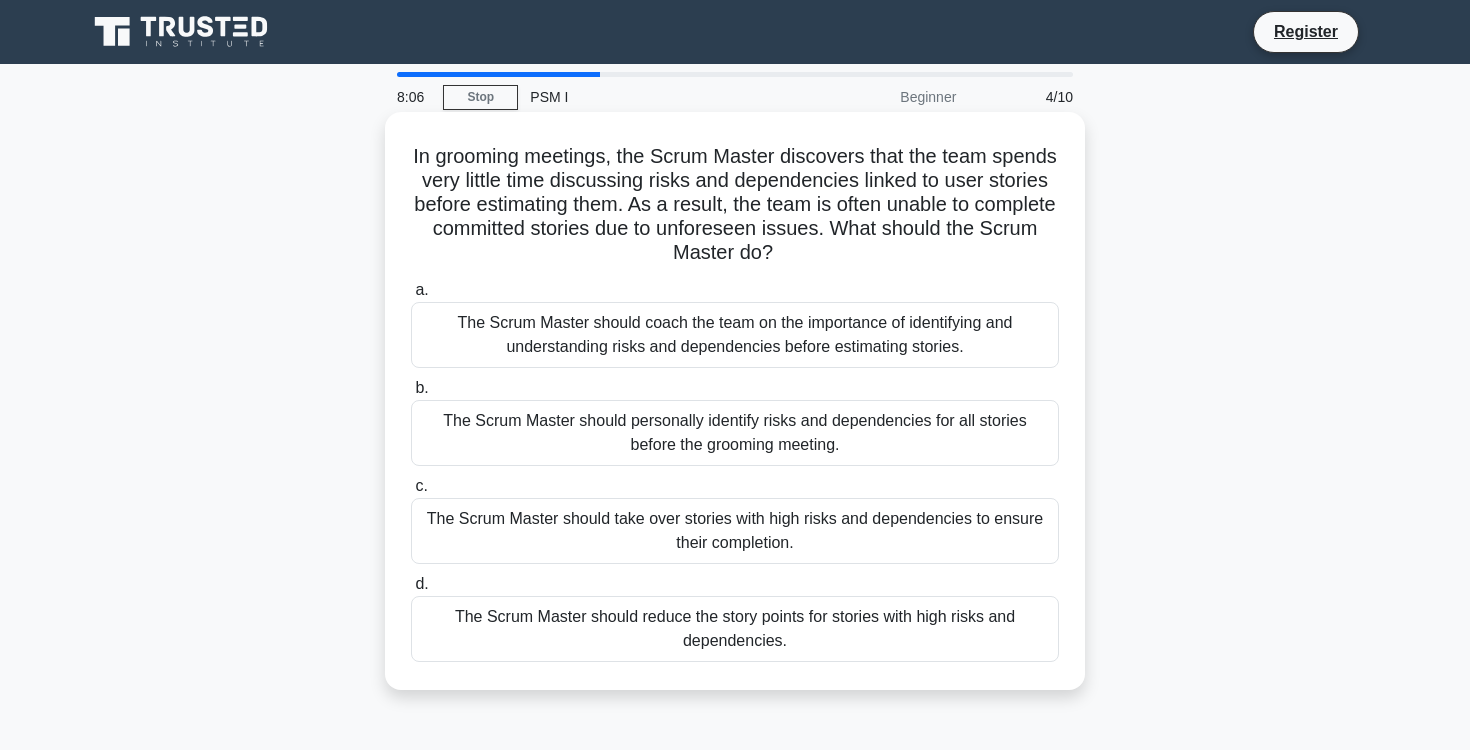 click on "The Scrum Master should personally identify risks and dependencies for all stories before the grooming meeting." at bounding box center [735, 433] 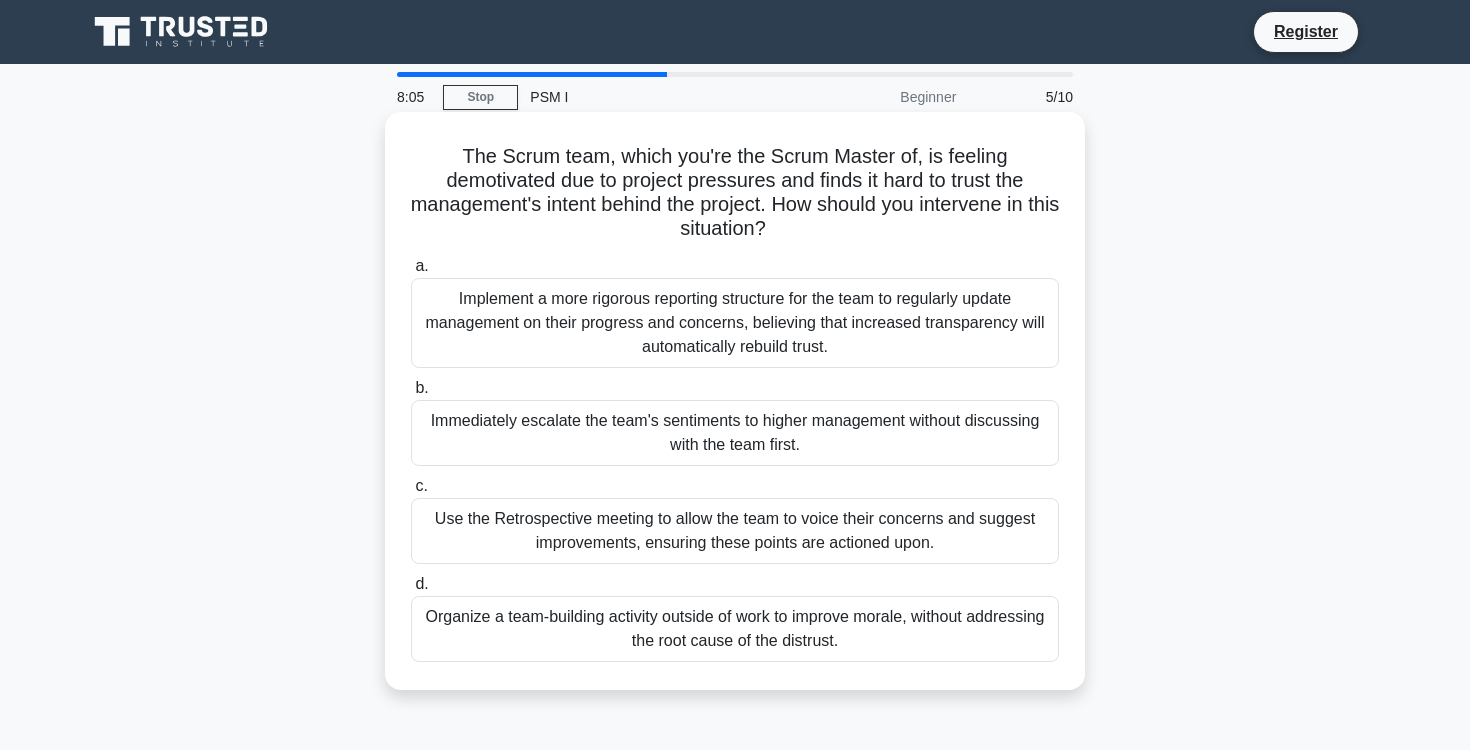click on "Use the Retrospective meeting to allow the team to voice their concerns and suggest improvements, ensuring these points are actioned upon." at bounding box center [735, 531] 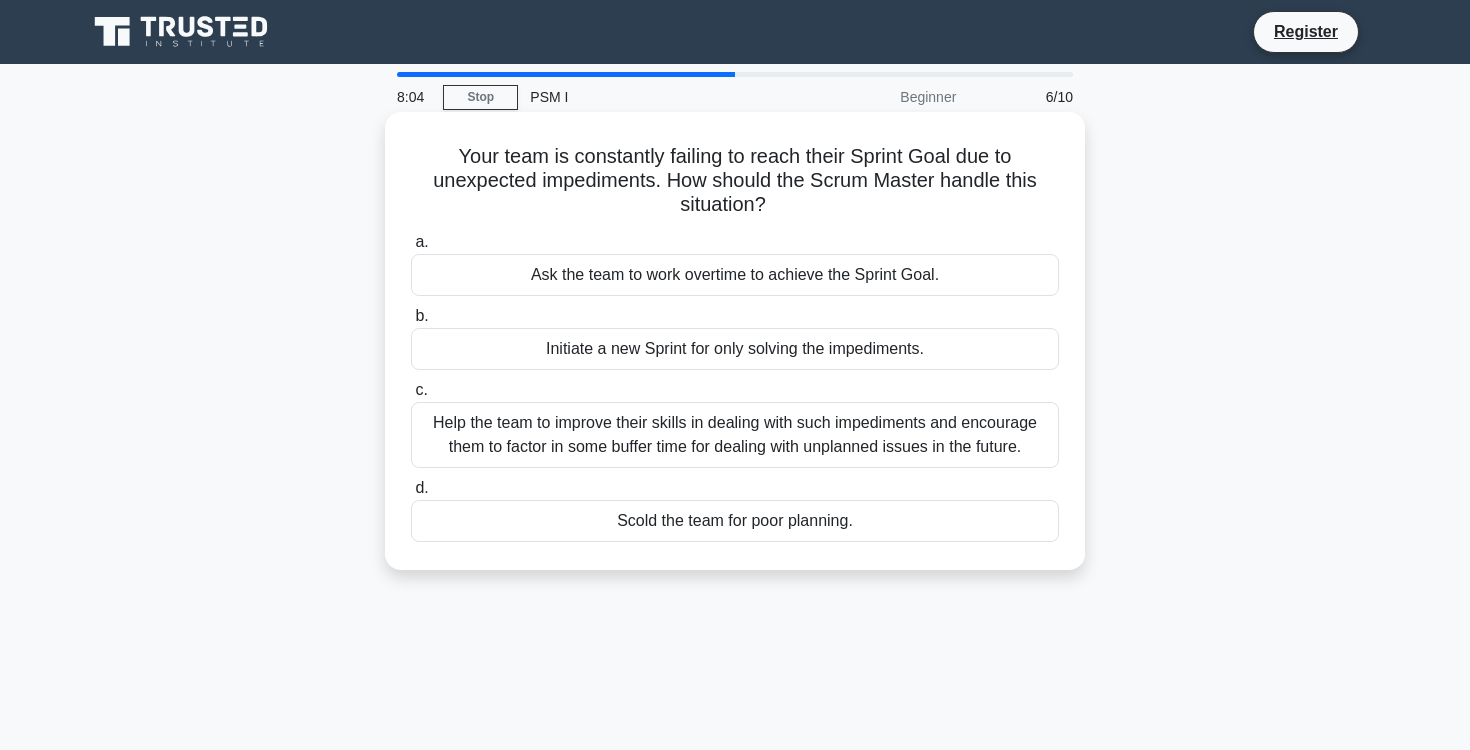 click on "Scold the team for poor planning." at bounding box center [735, 521] 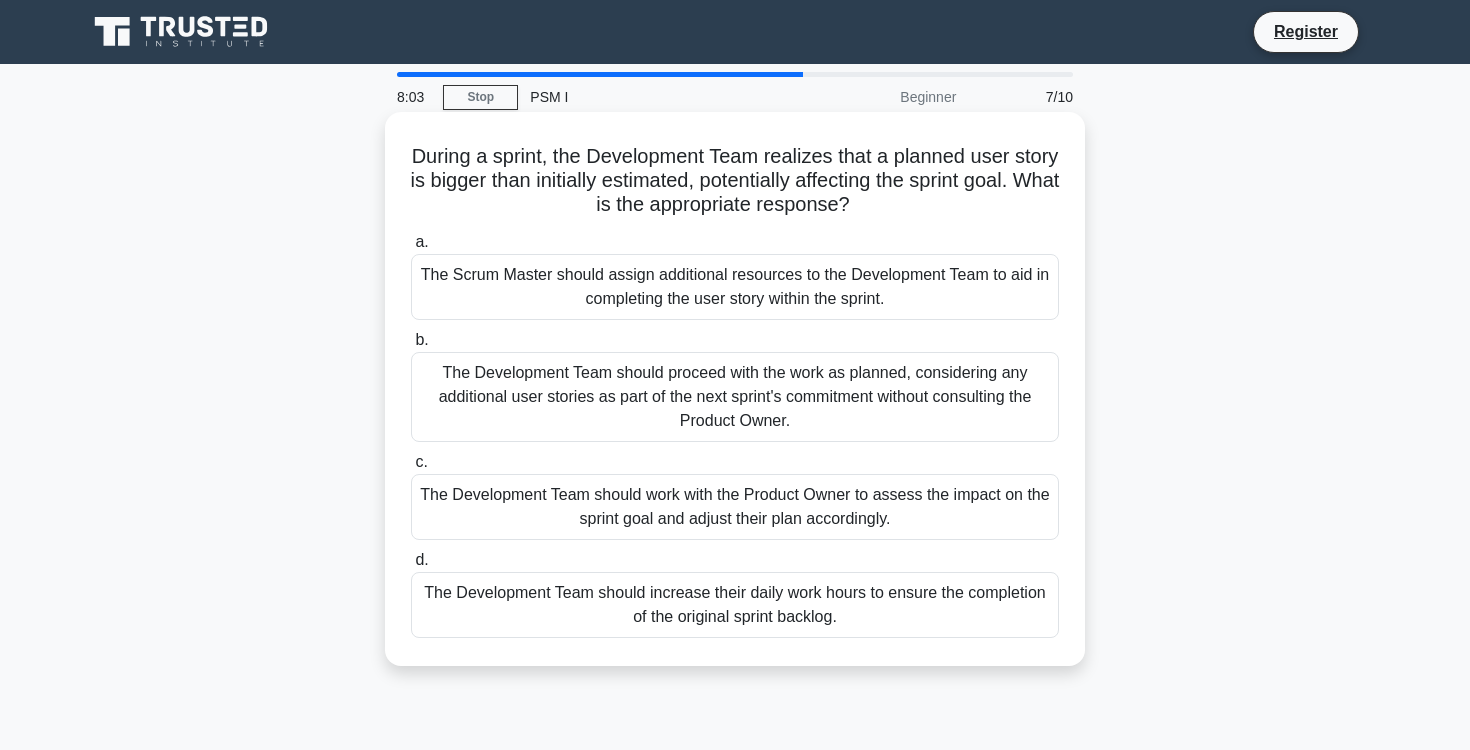 click on "The Development Team should proceed with the work as planned, considering any additional user stories as part of the next sprint's commitment without consulting the Product Owner." at bounding box center (735, 397) 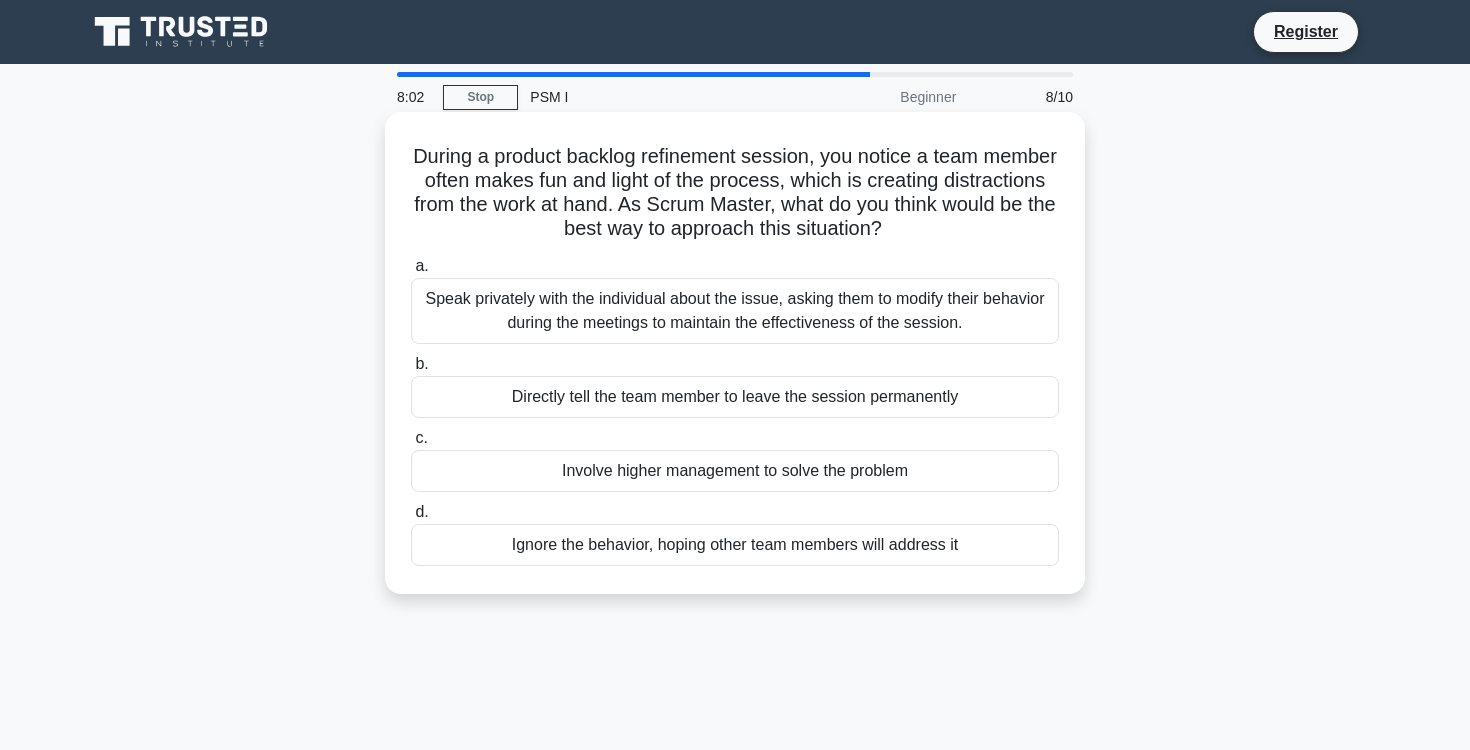 click on "Involve higher management to solve the problem" at bounding box center (735, 471) 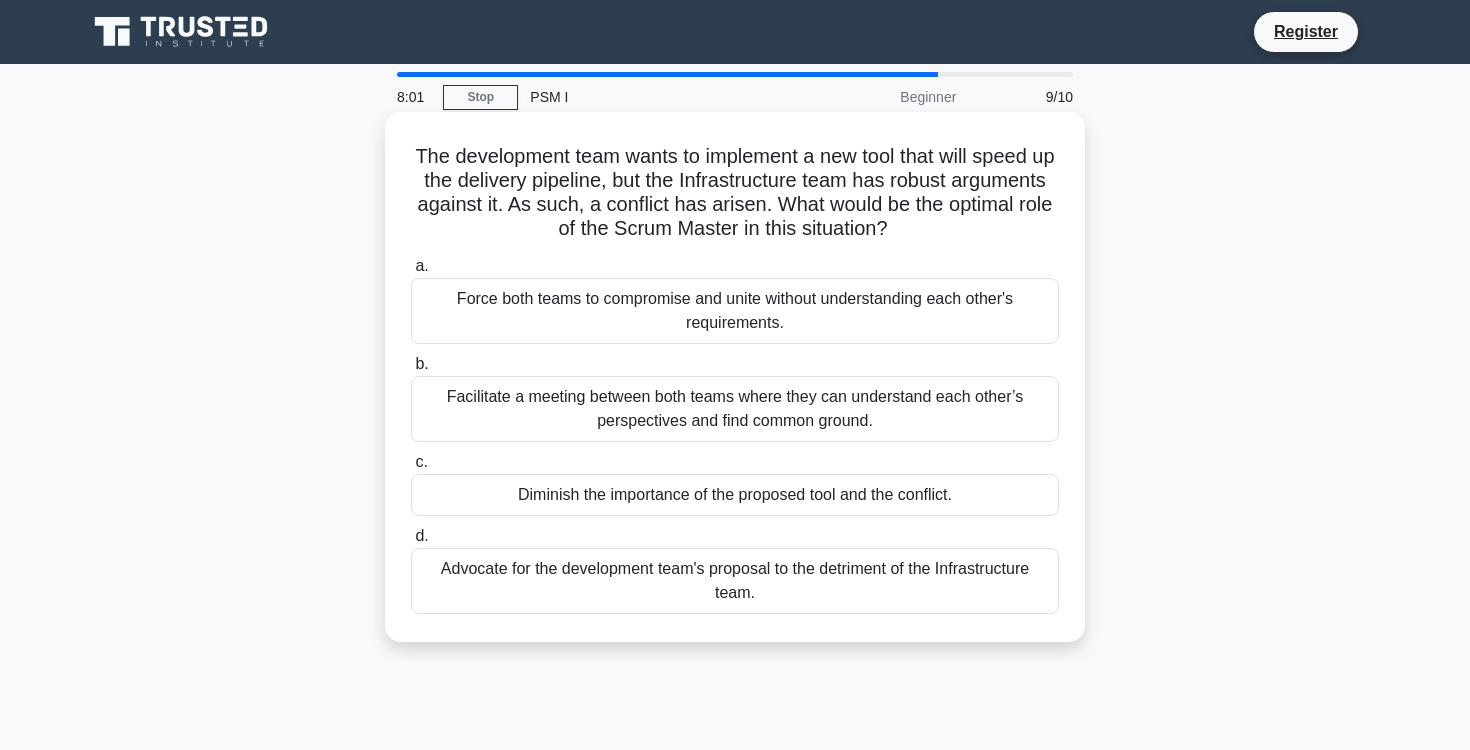 click on "Facilitate a meeting between both teams where they can understand each other’s perspectives and find common ground." at bounding box center (735, 409) 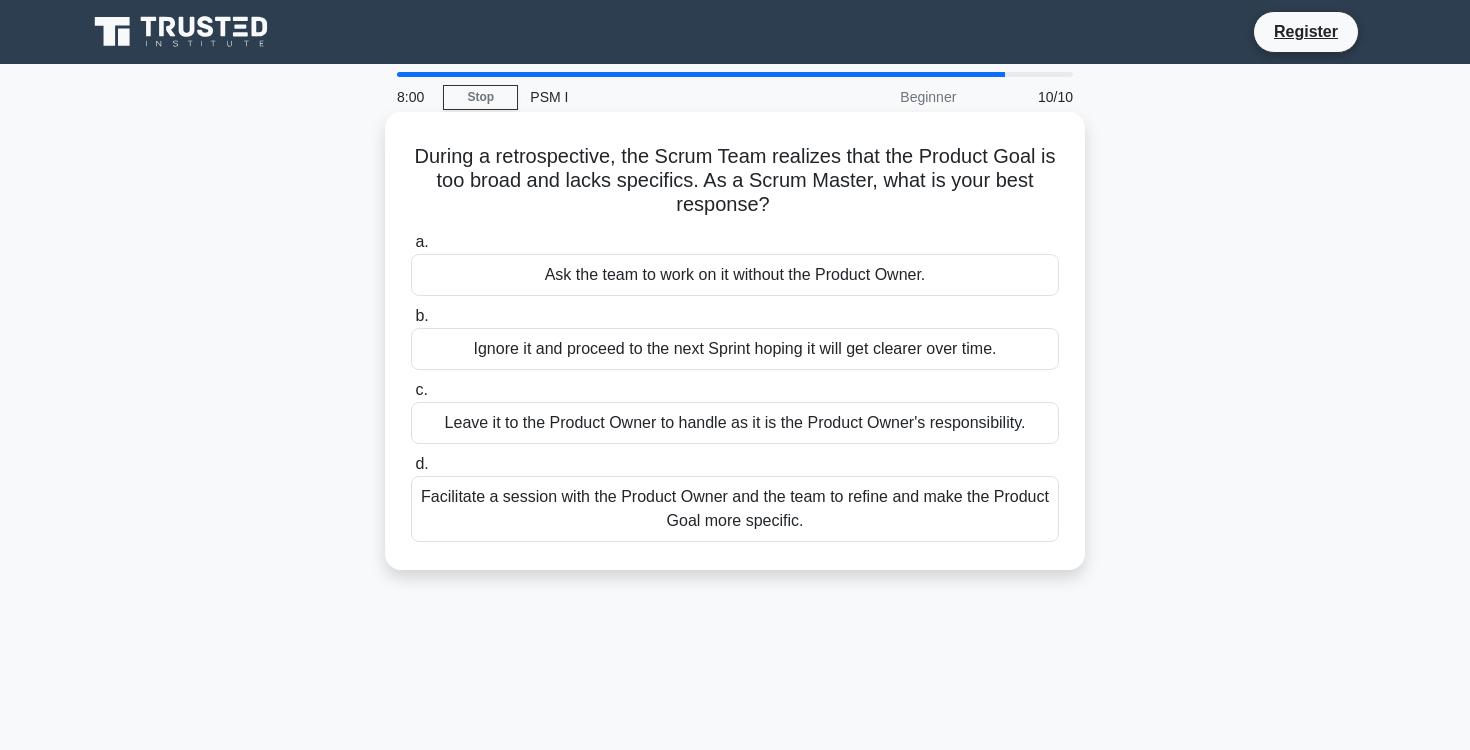 click on "Leave it to the Product Owner to handle as it is the Product Owner's responsibility." at bounding box center [735, 423] 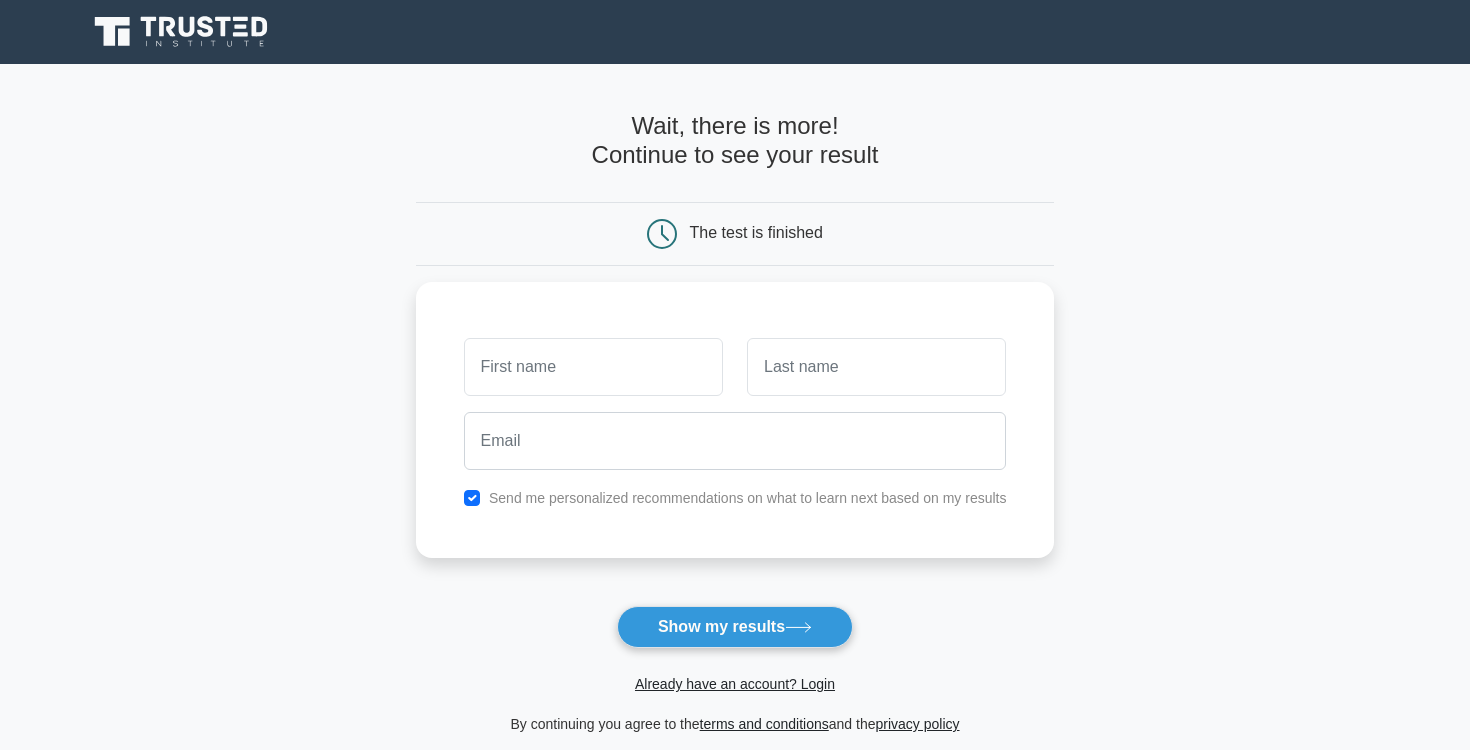 scroll, scrollTop: 0, scrollLeft: 0, axis: both 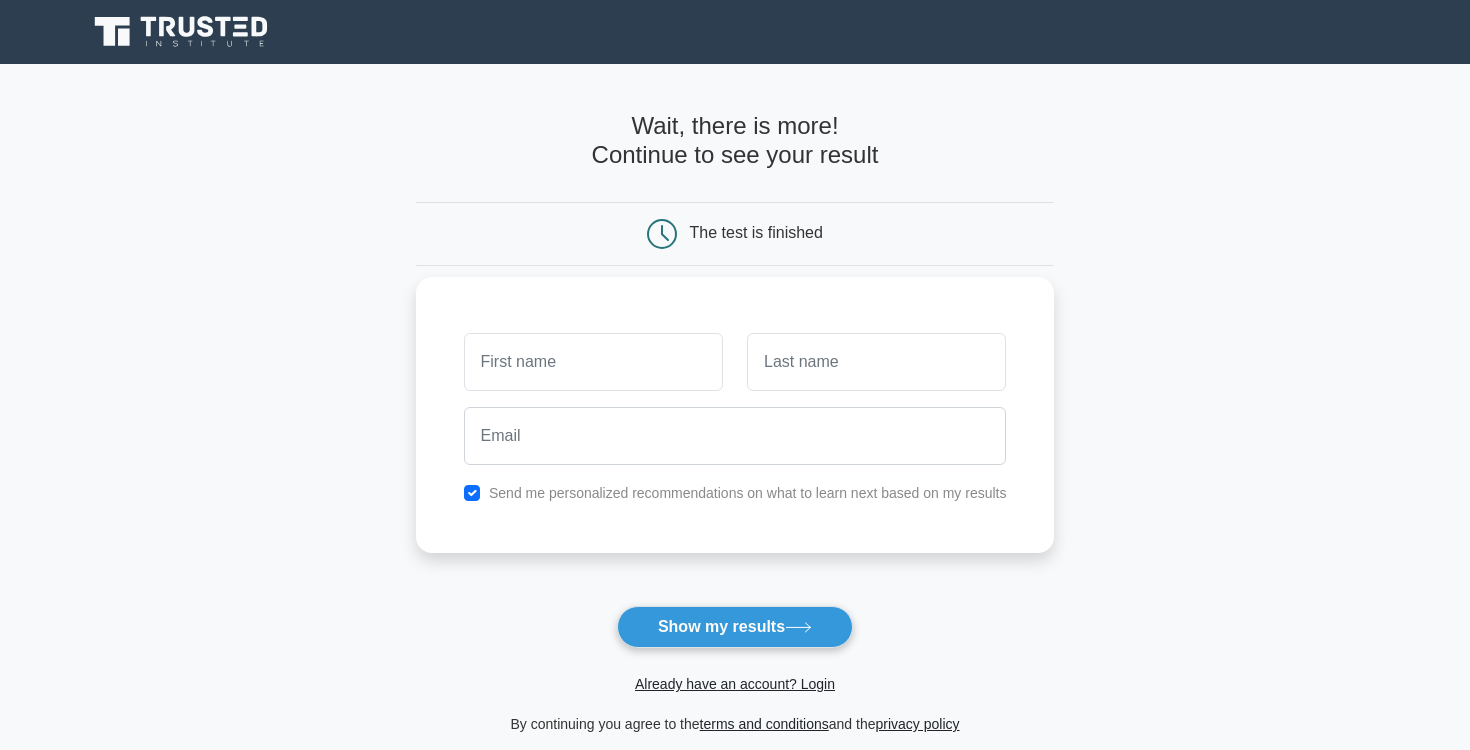 click at bounding box center [593, 362] 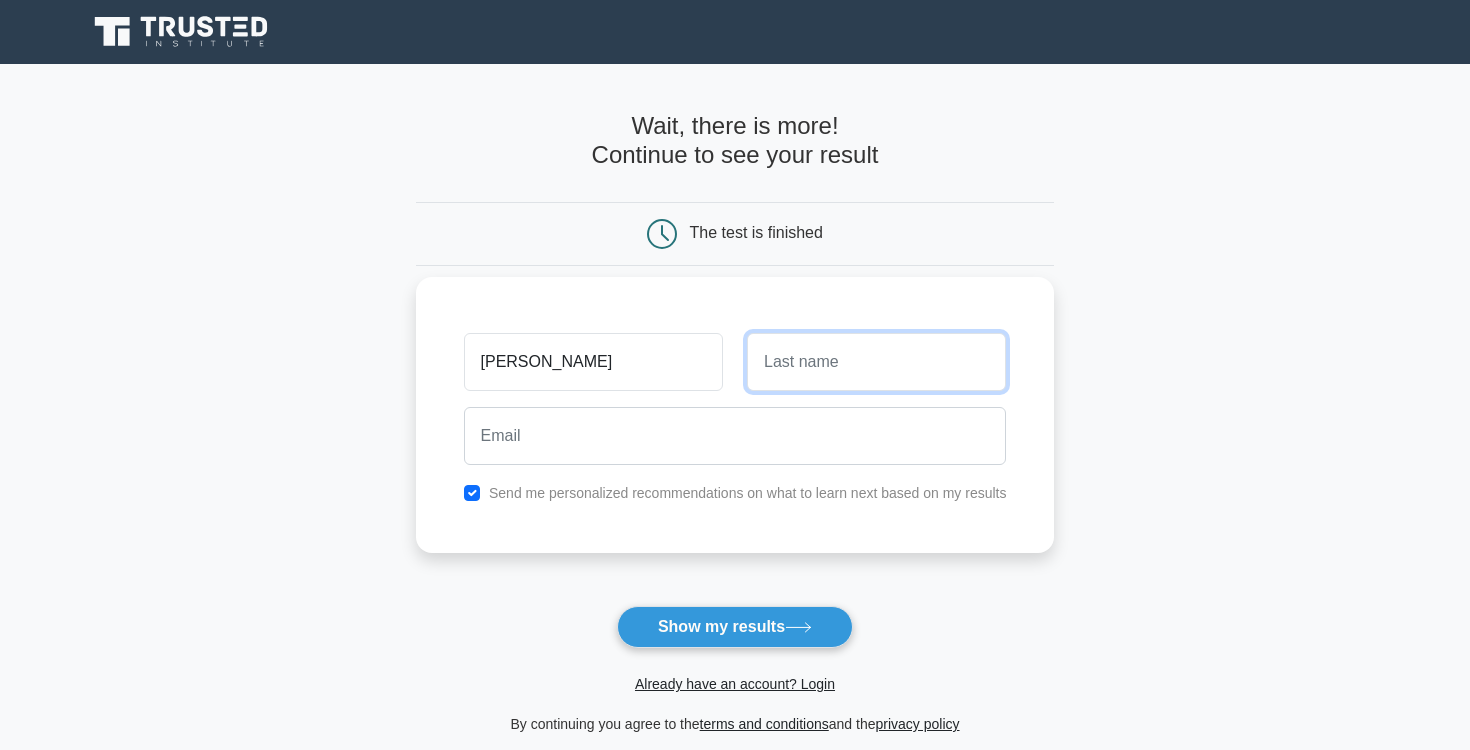 click at bounding box center (876, 362) 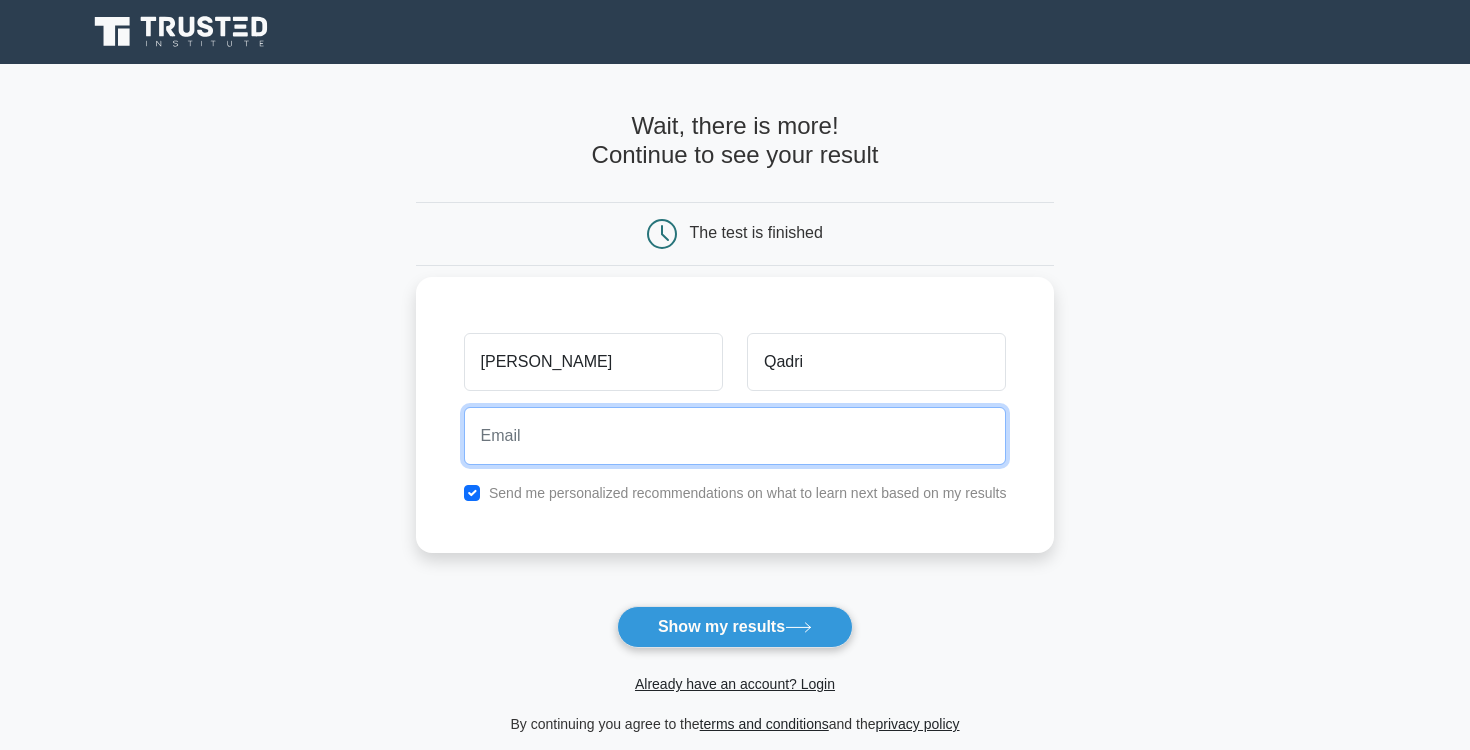 click at bounding box center [735, 436] 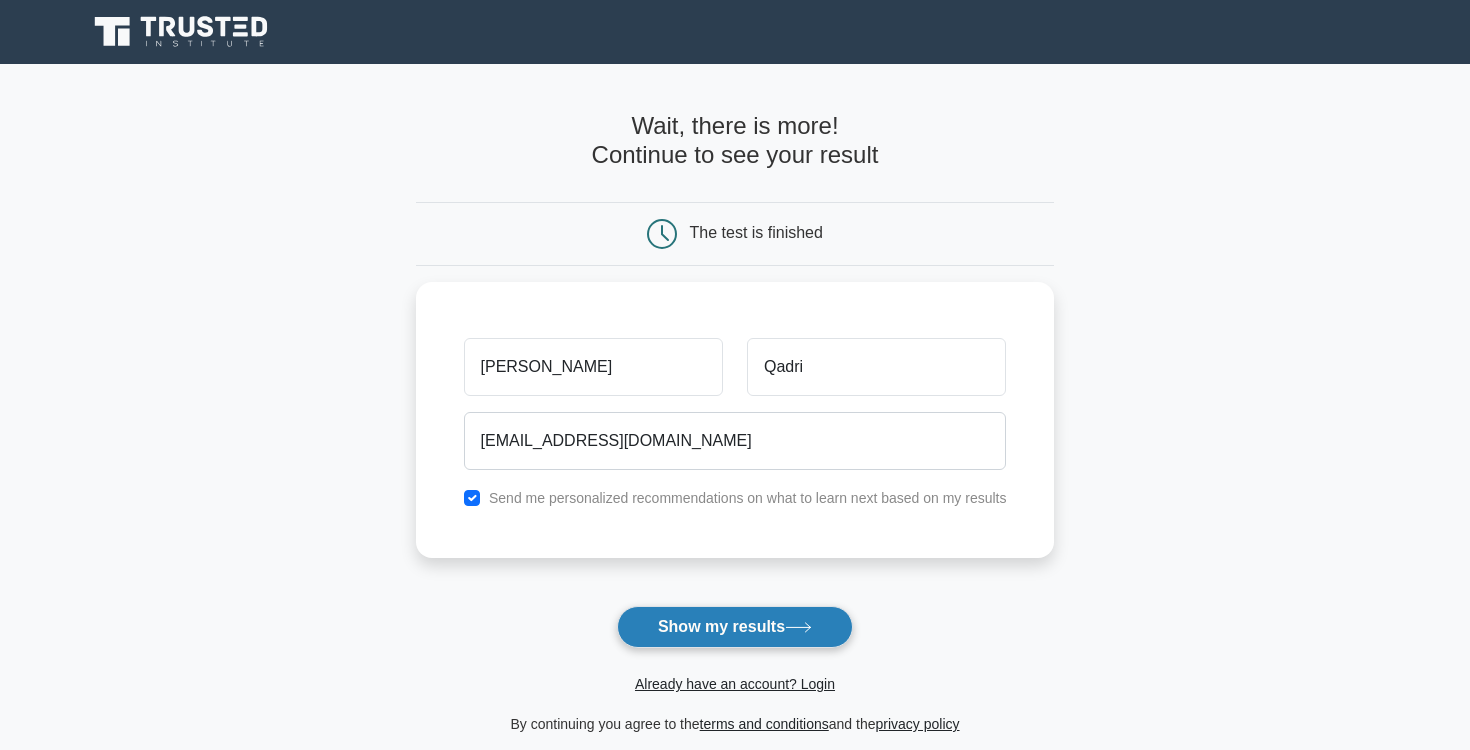 click on "Show my results" at bounding box center [735, 627] 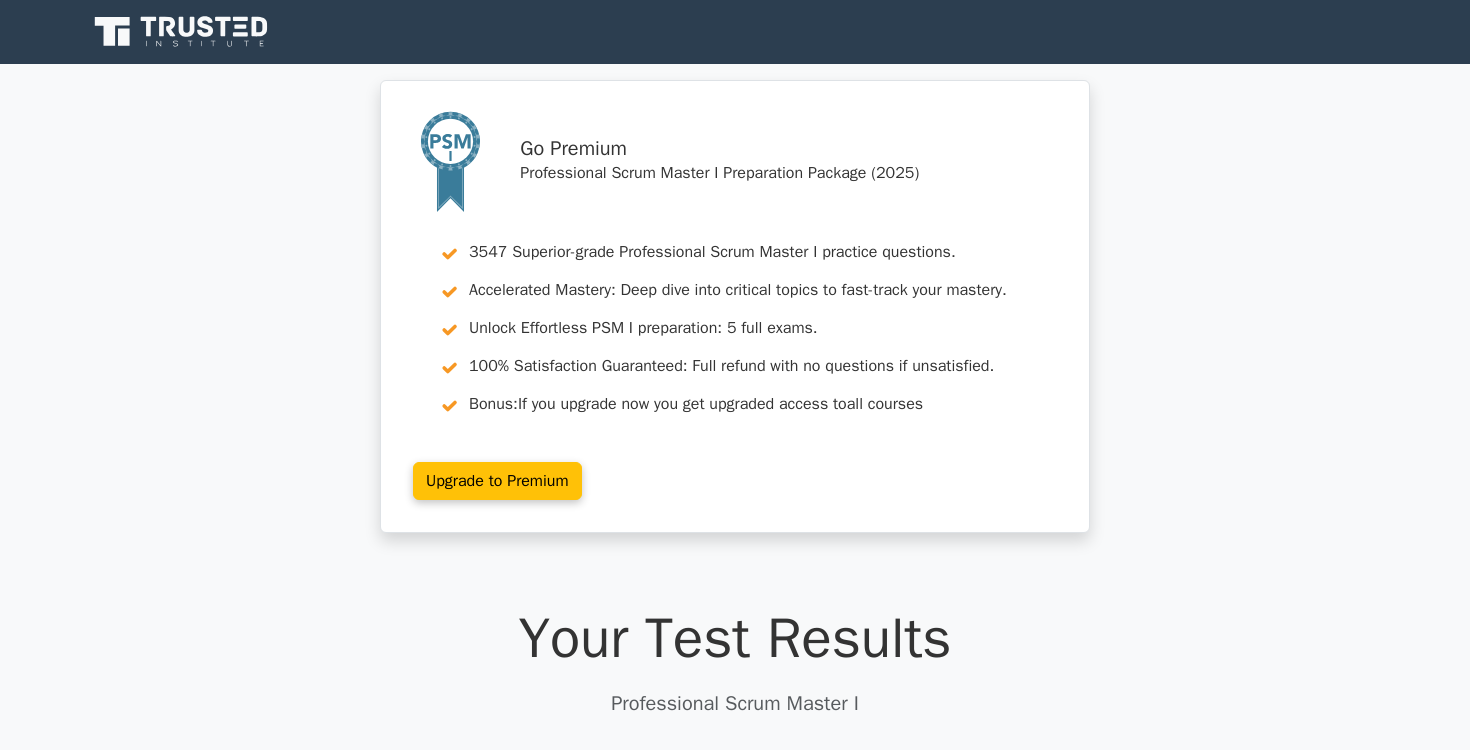 scroll, scrollTop: 0, scrollLeft: 0, axis: both 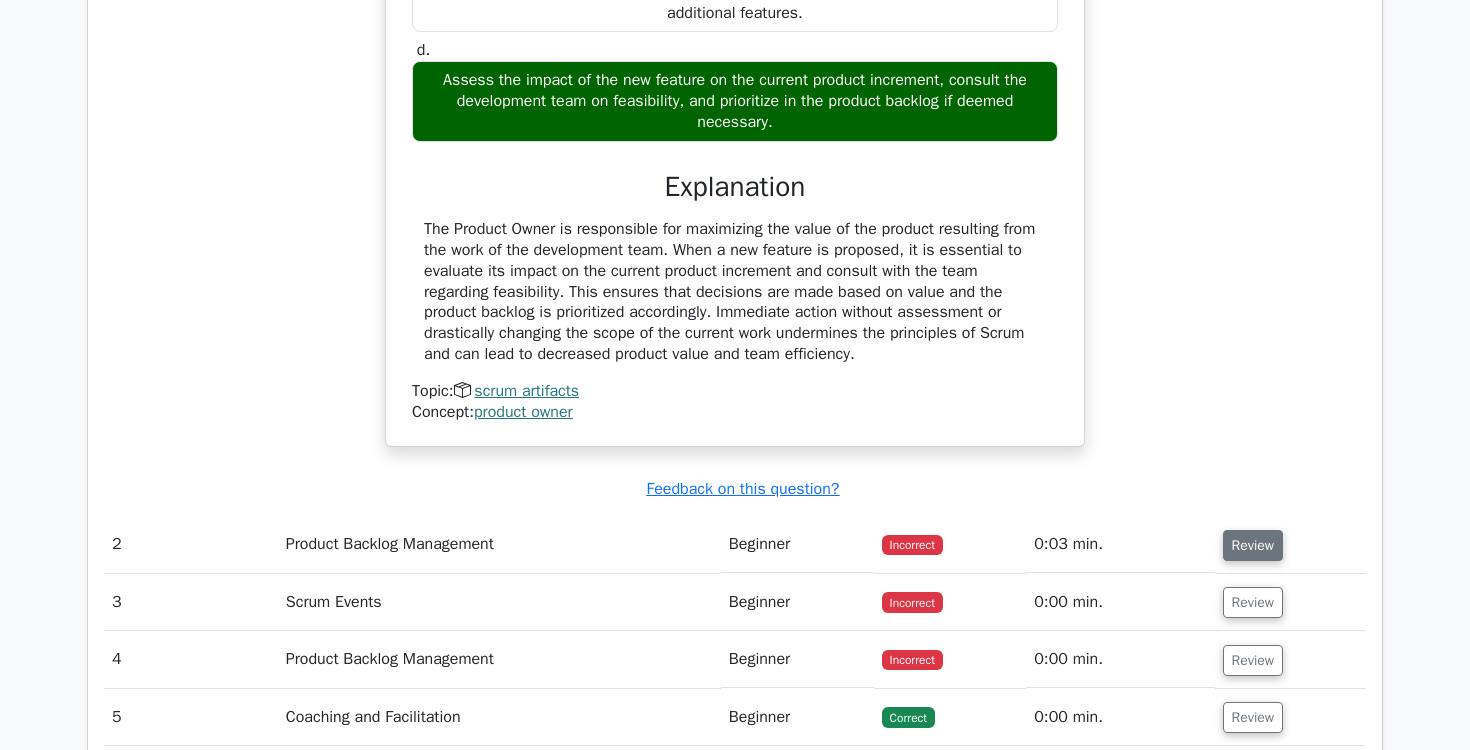 click on "Review" at bounding box center (1253, 545) 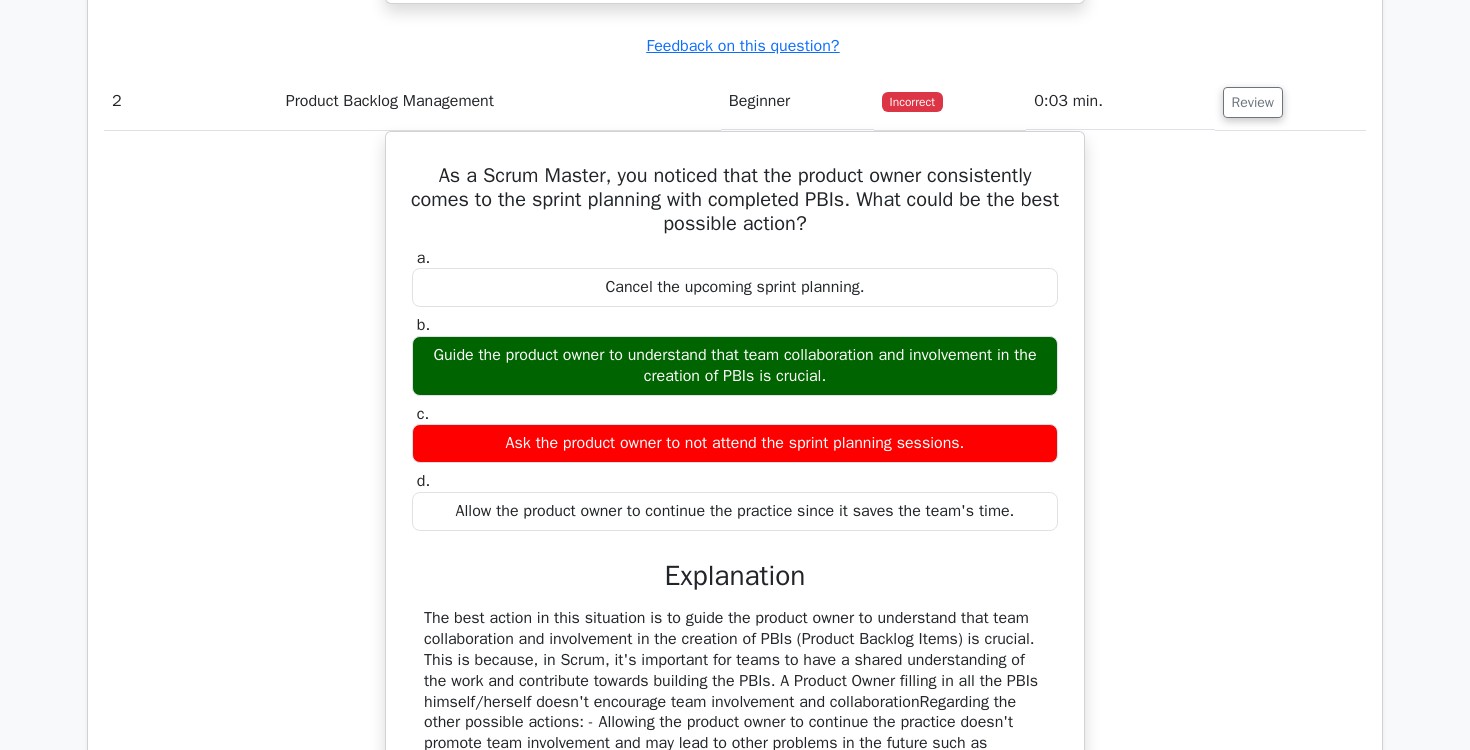 scroll, scrollTop: 2430, scrollLeft: 0, axis: vertical 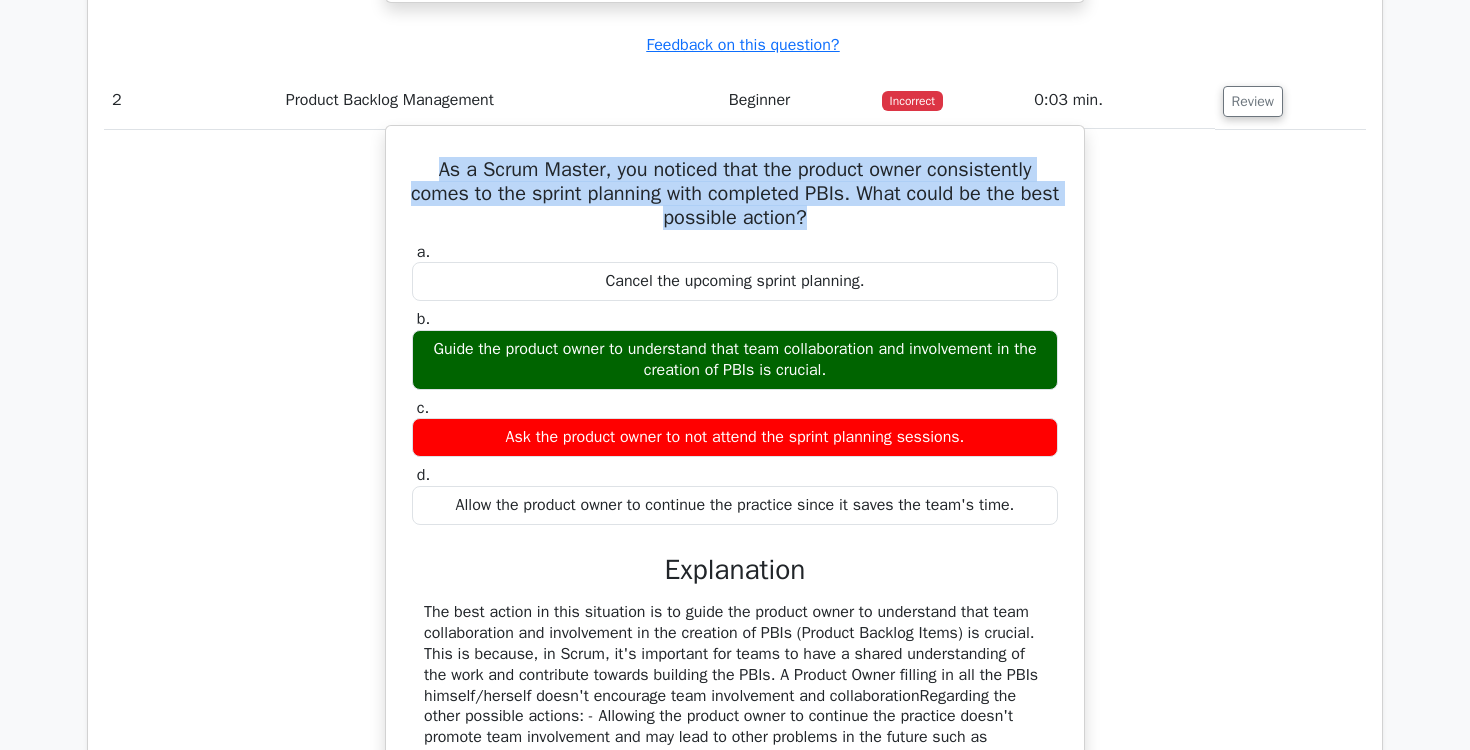 drag, startPoint x: 419, startPoint y: 161, endPoint x: 876, endPoint y: 234, distance: 462.7937 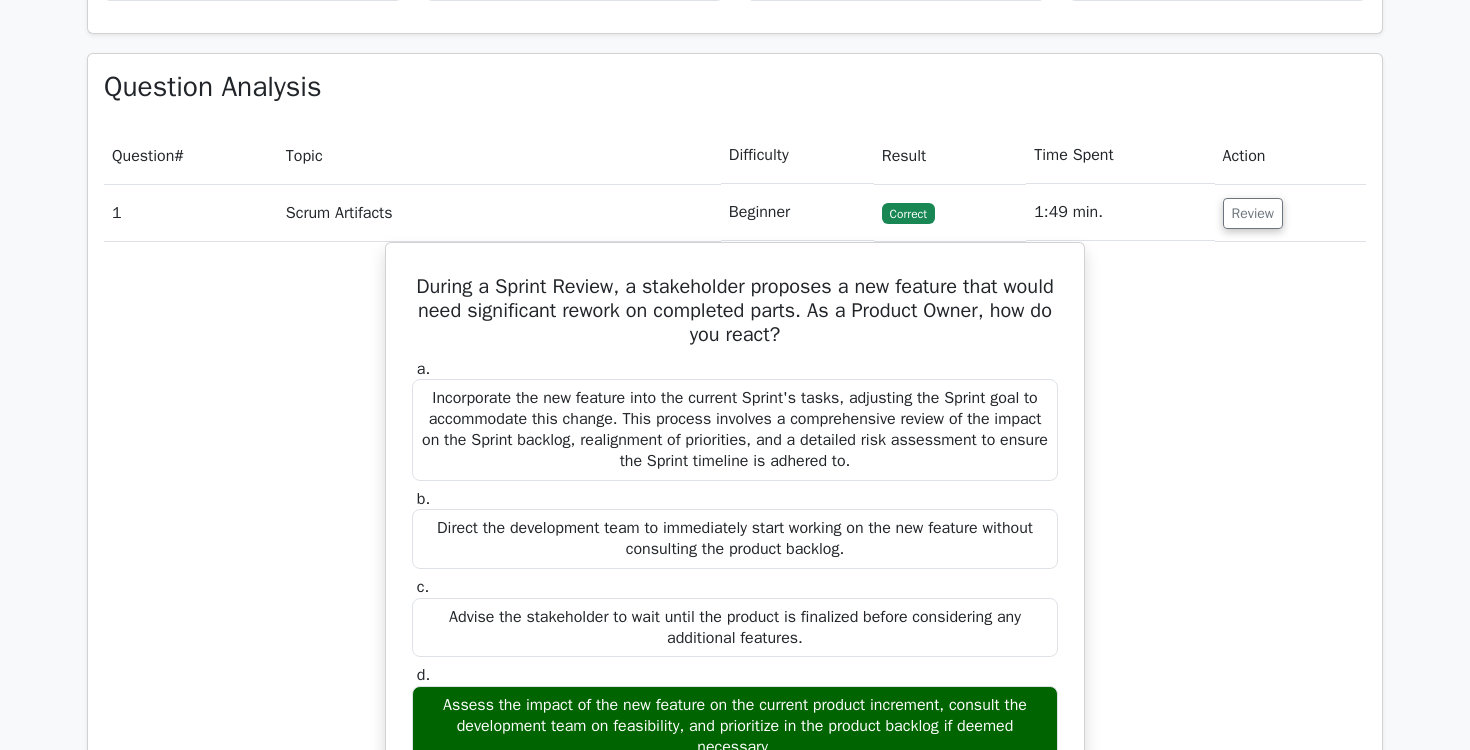 scroll, scrollTop: 1419, scrollLeft: 0, axis: vertical 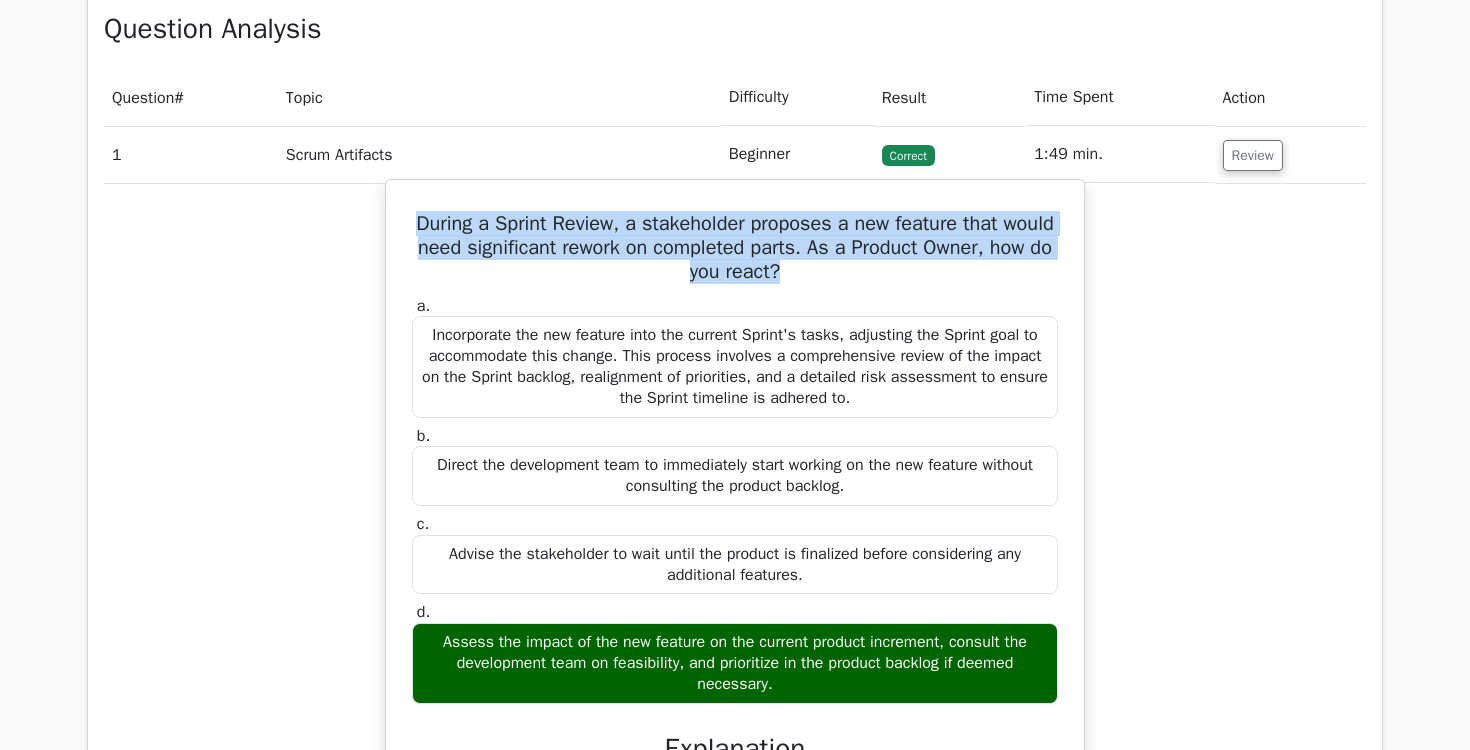 drag, startPoint x: 410, startPoint y: 221, endPoint x: 947, endPoint y: 282, distance: 540.4535 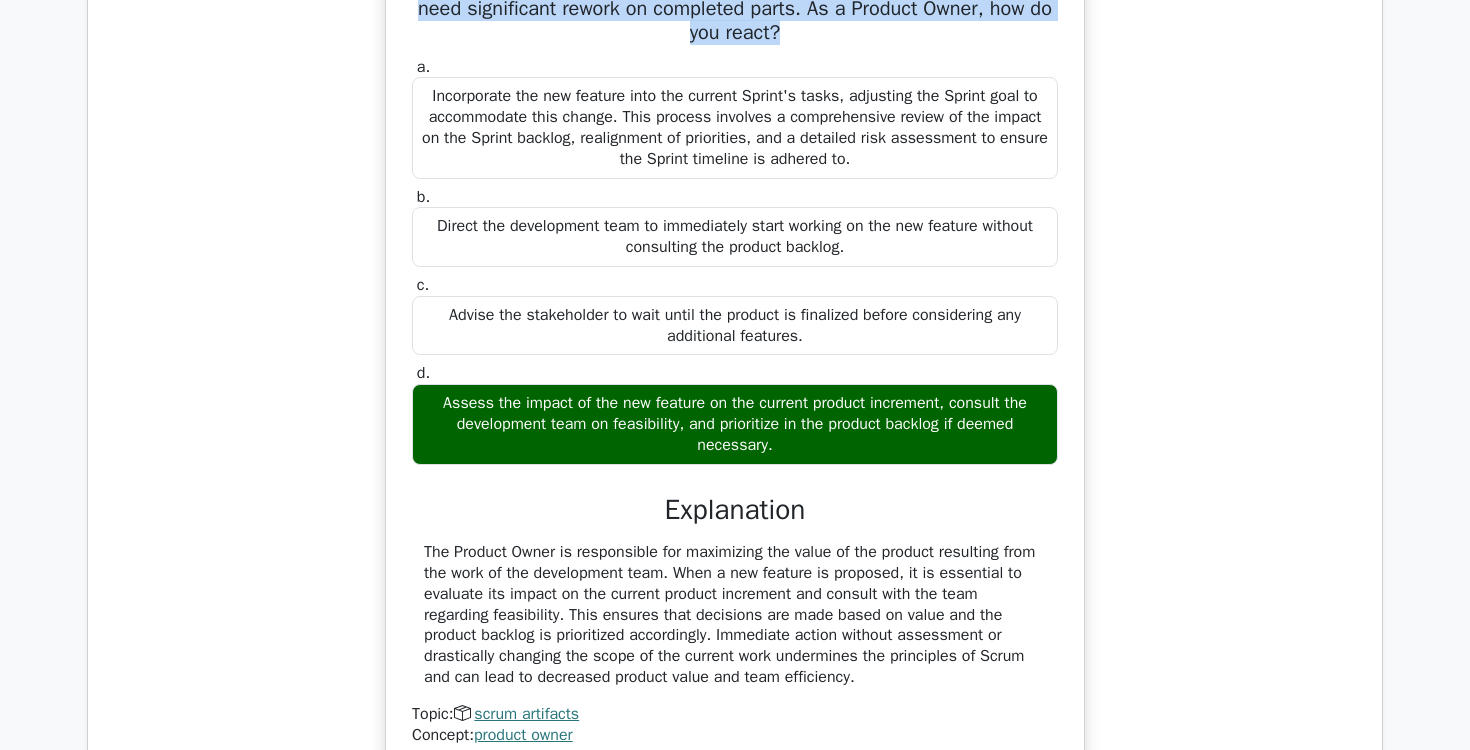 scroll, scrollTop: 1706, scrollLeft: 0, axis: vertical 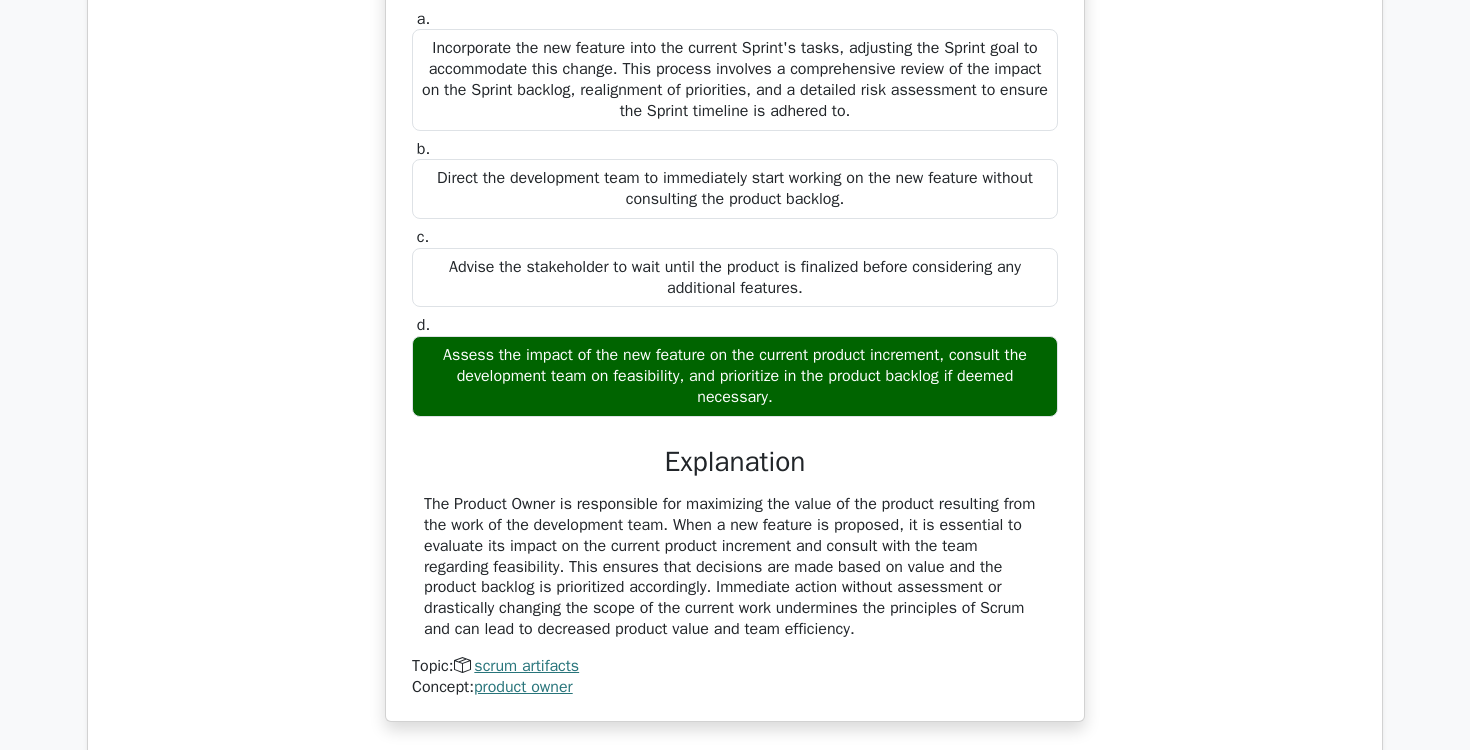 drag, startPoint x: 427, startPoint y: 352, endPoint x: 804, endPoint y: 401, distance: 380.17102 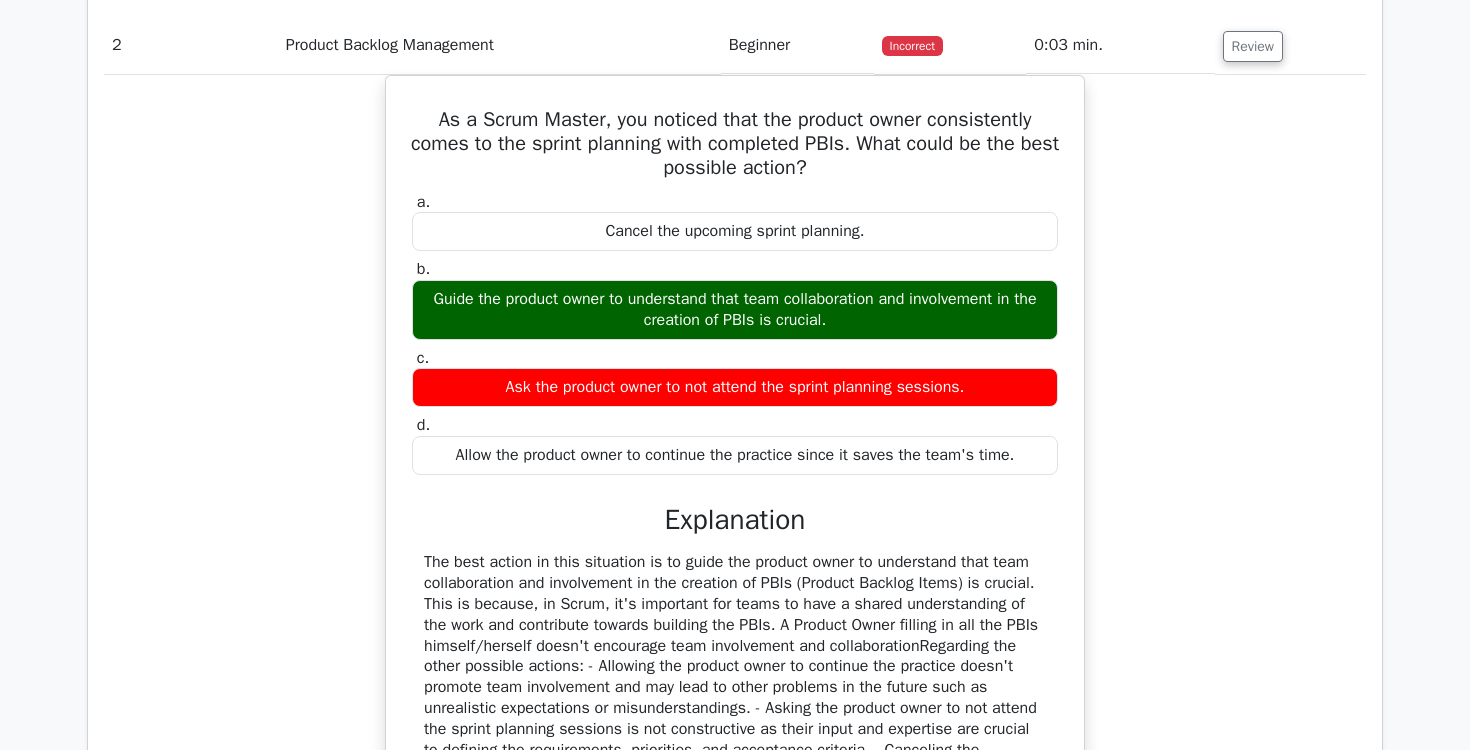 scroll, scrollTop: 2493, scrollLeft: 0, axis: vertical 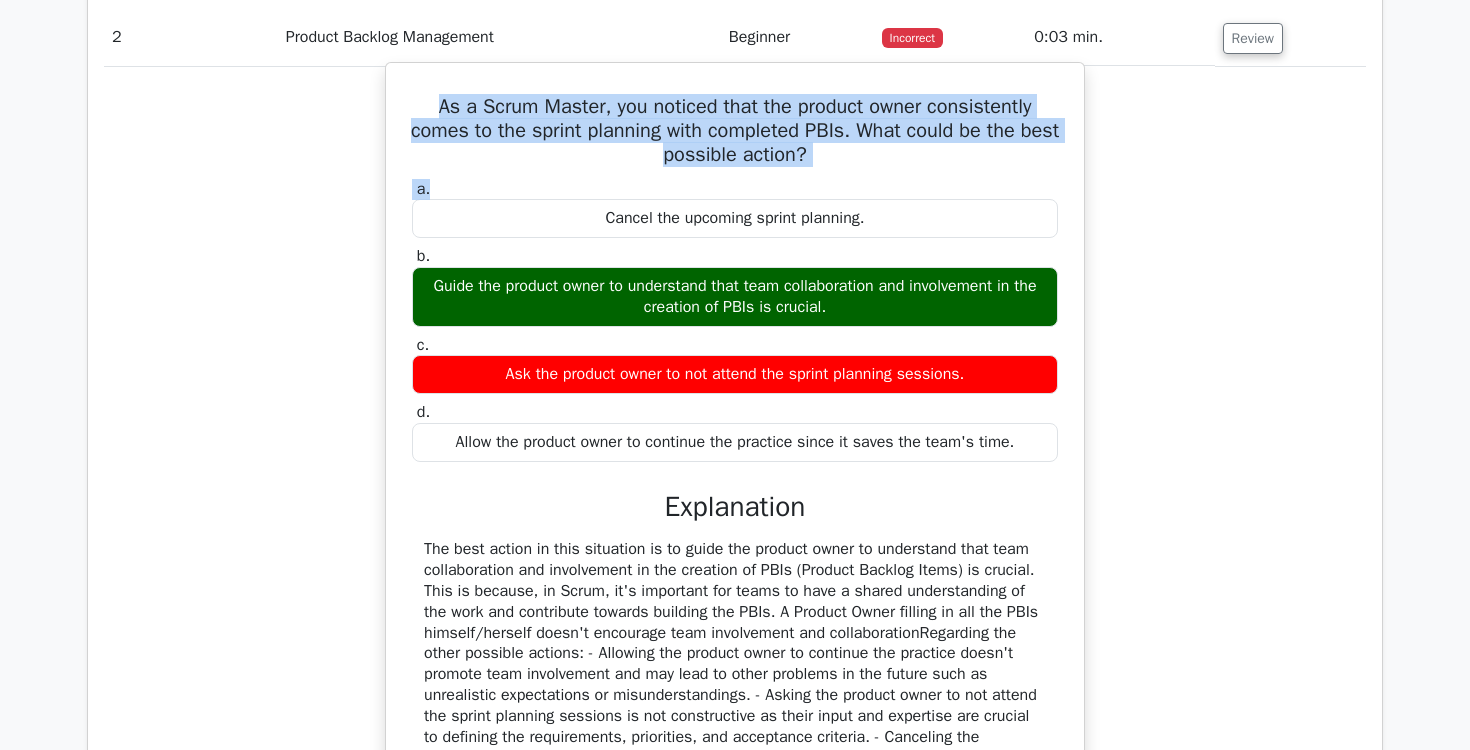 drag, startPoint x: 431, startPoint y: 102, endPoint x: 821, endPoint y: 190, distance: 399.80496 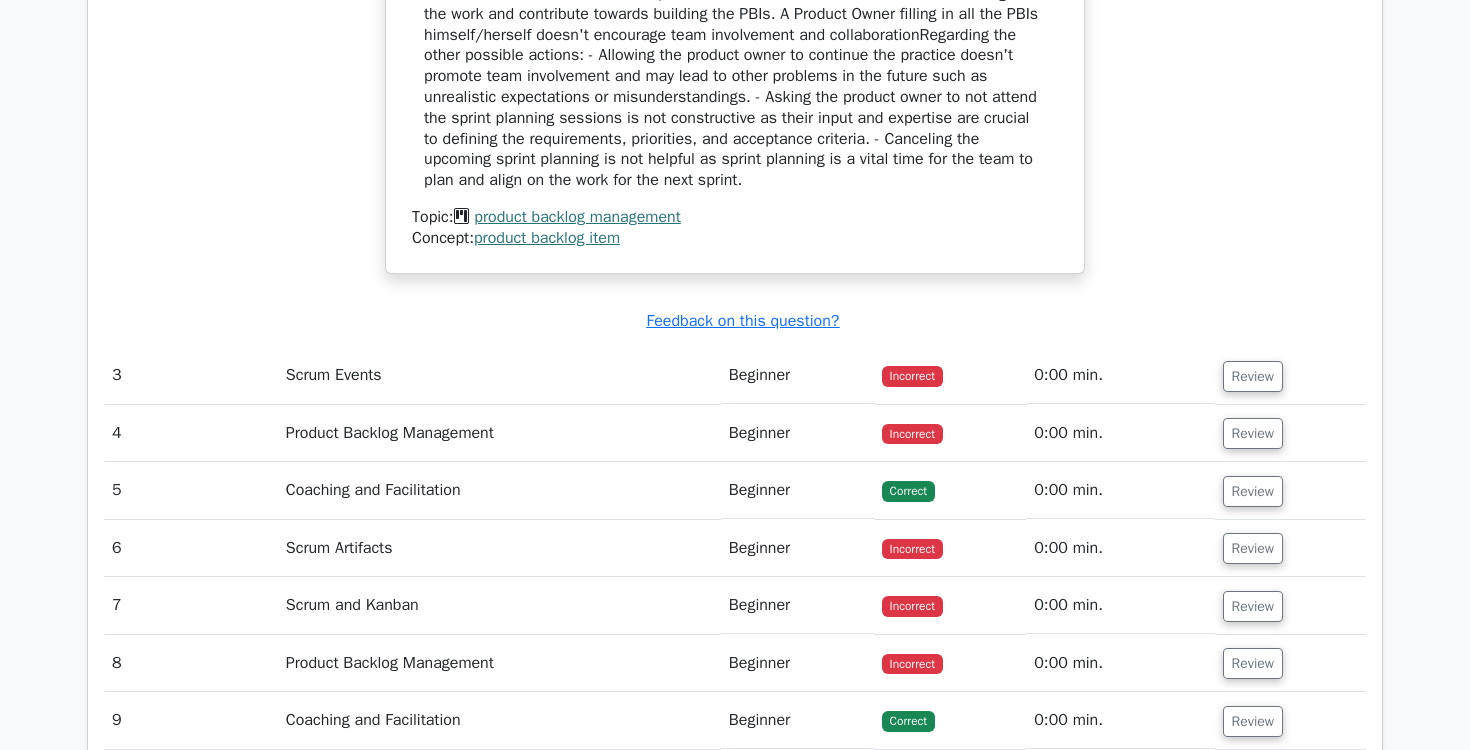 scroll, scrollTop: 3117, scrollLeft: 0, axis: vertical 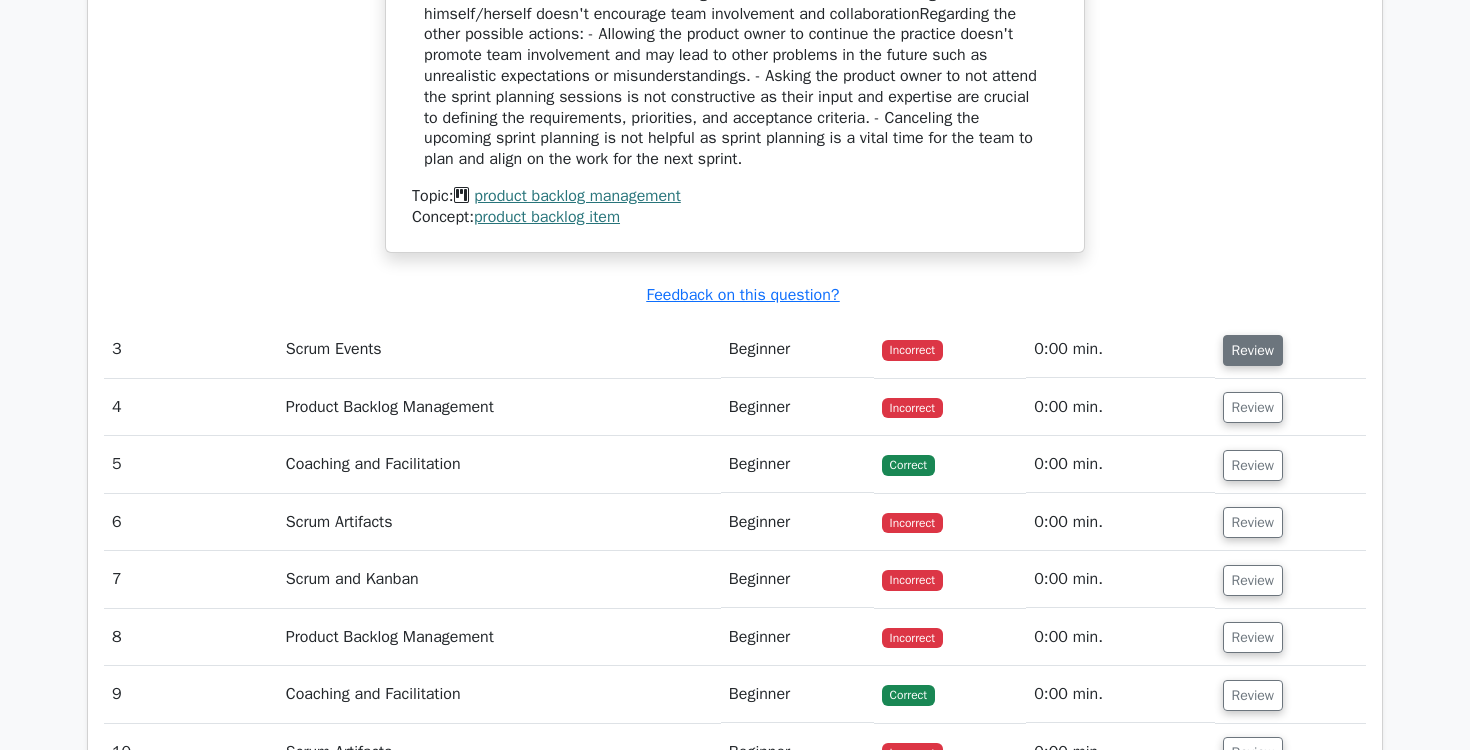 click on "Review" at bounding box center (1253, 350) 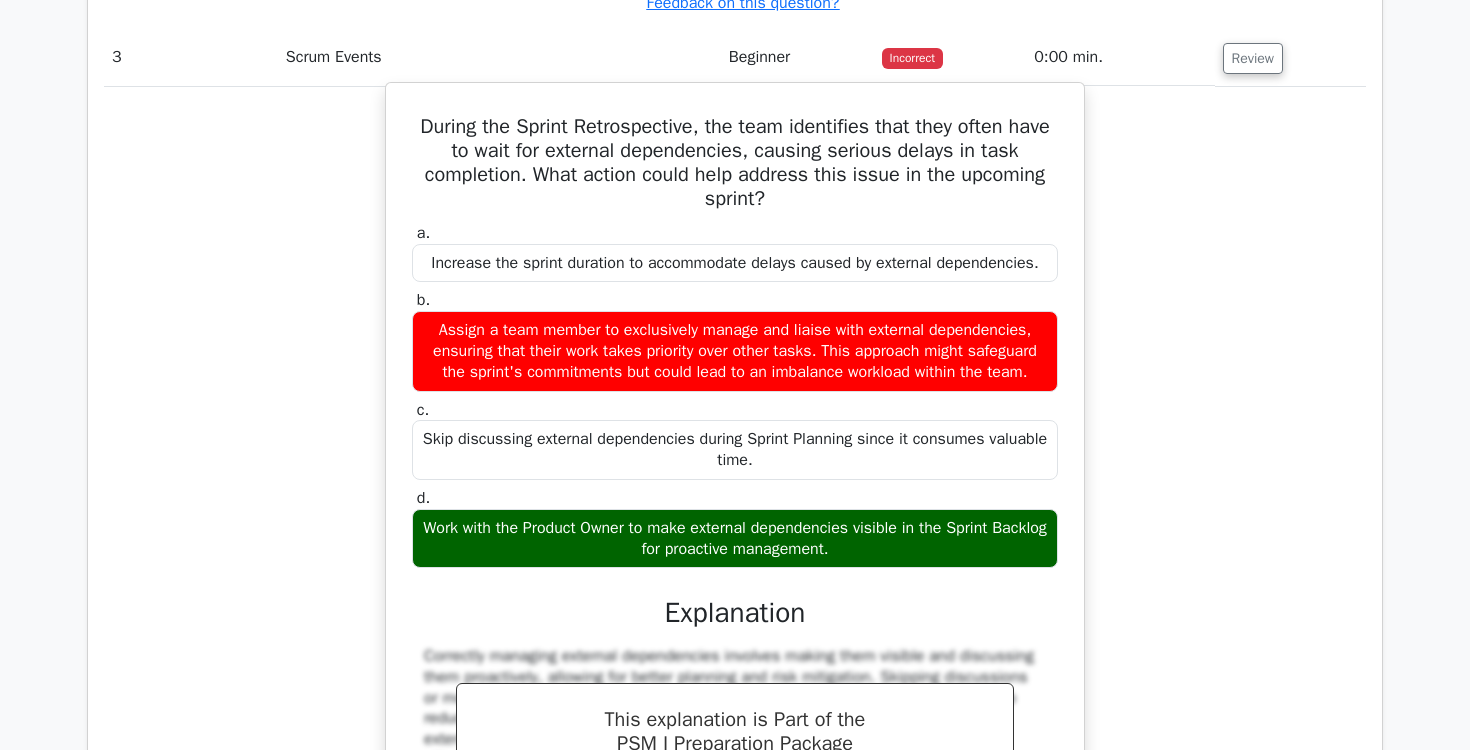 scroll, scrollTop: 3406, scrollLeft: 0, axis: vertical 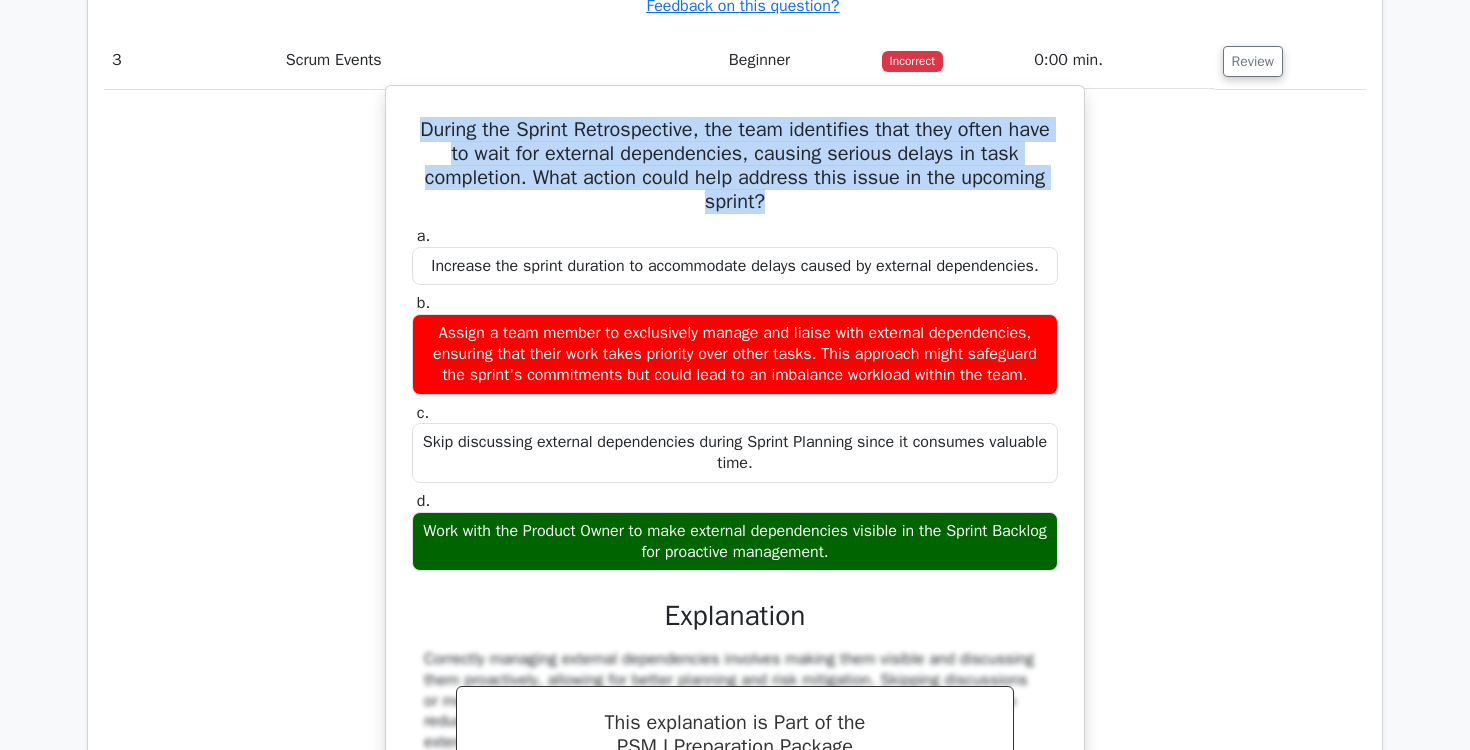 drag, startPoint x: 415, startPoint y: 151, endPoint x: 838, endPoint y: 232, distance: 430.6855 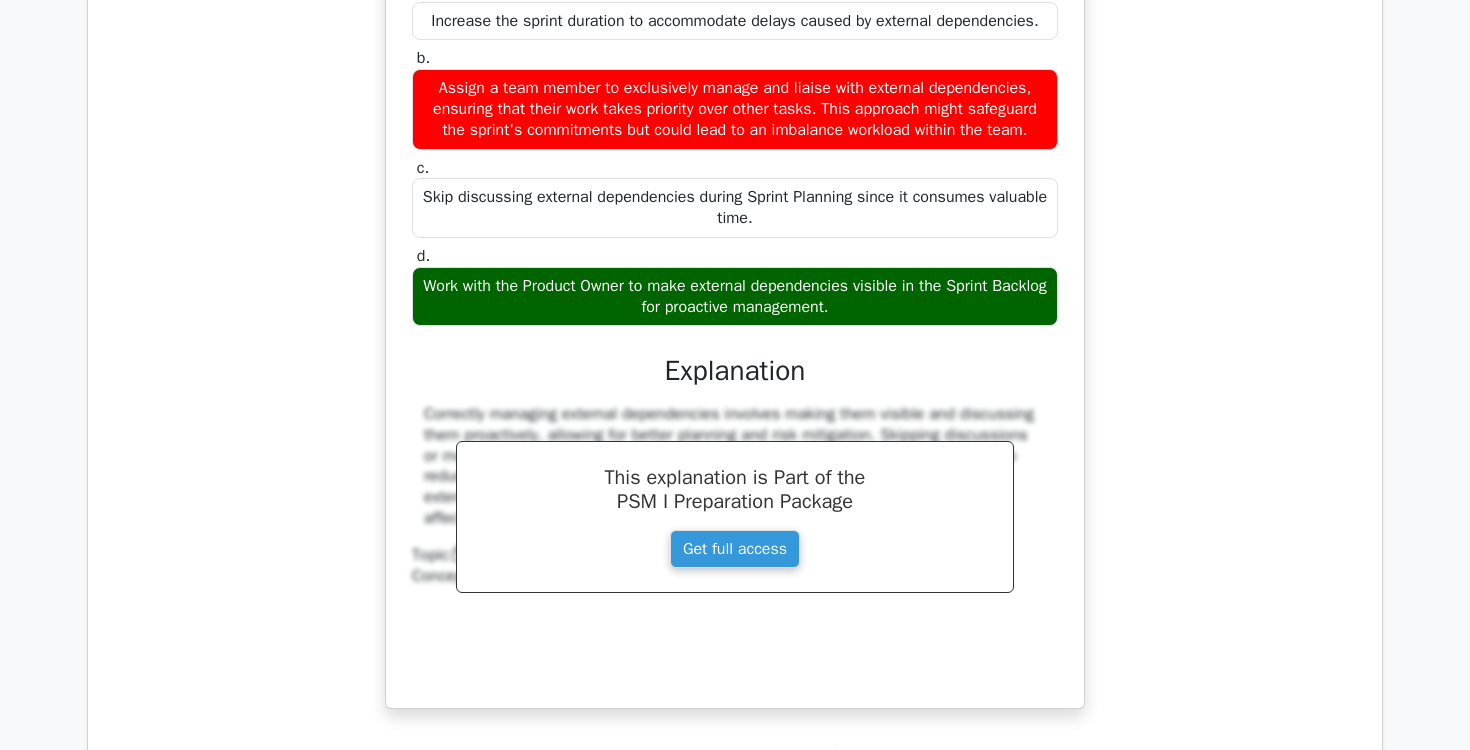 scroll, scrollTop: 3684, scrollLeft: 0, axis: vertical 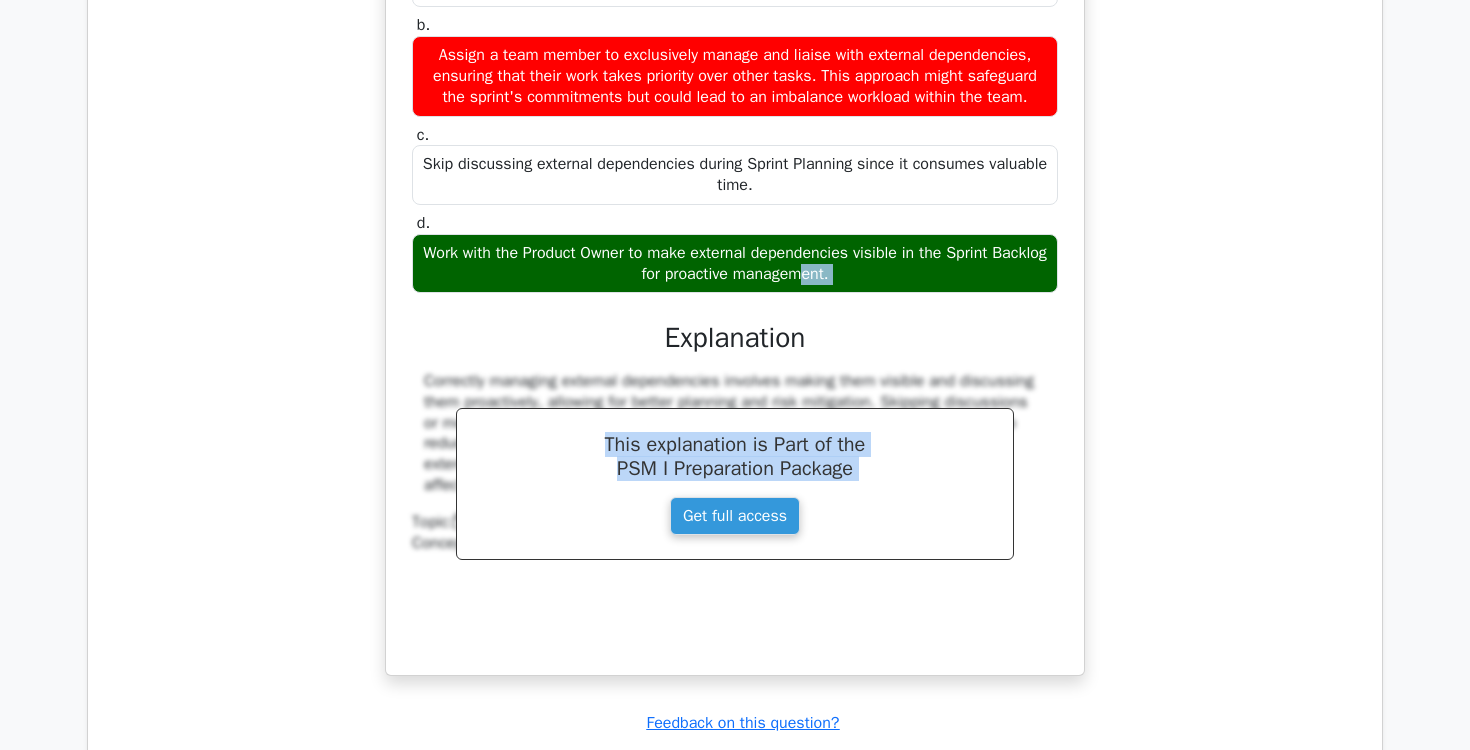 drag, startPoint x: 436, startPoint y: 292, endPoint x: 900, endPoint y: 337, distance: 466.177 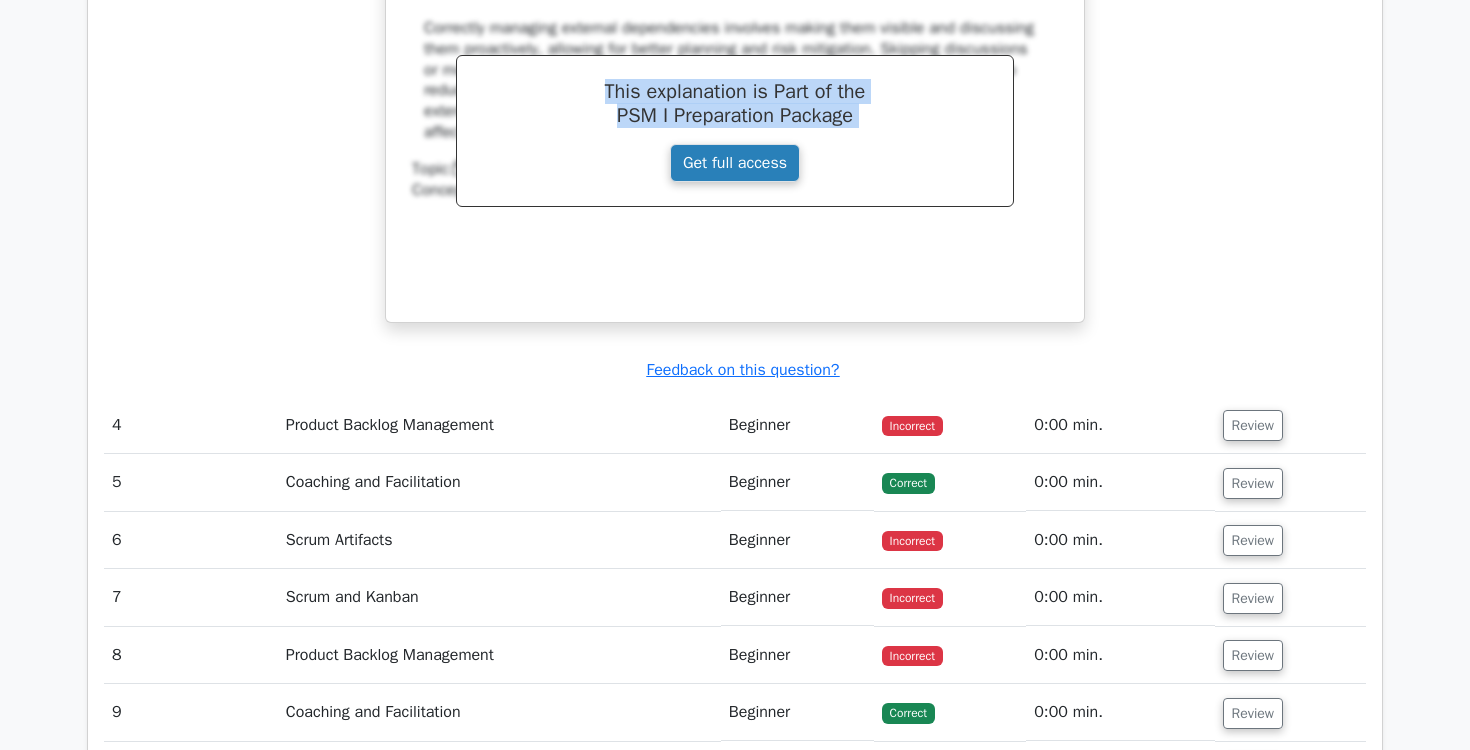 scroll, scrollTop: 4060, scrollLeft: 0, axis: vertical 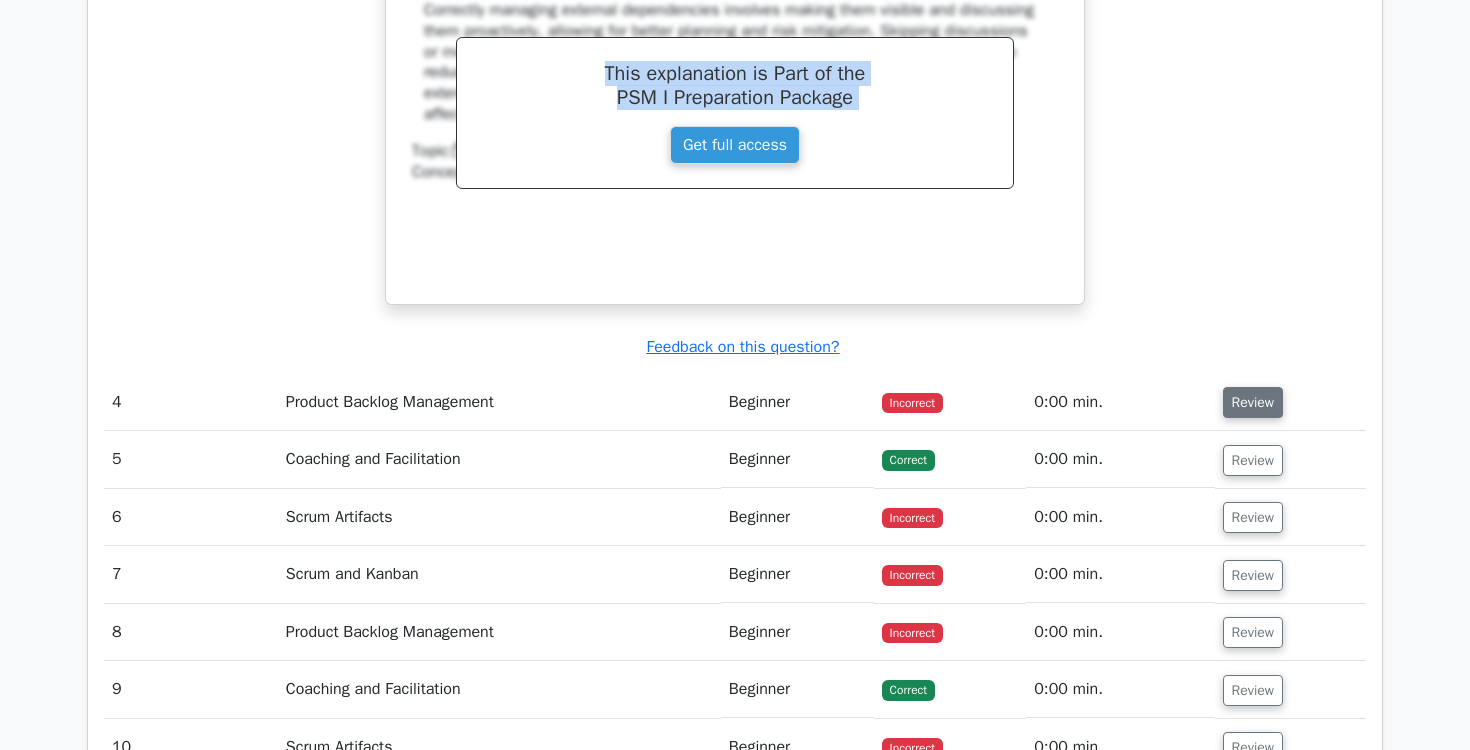click on "Review" at bounding box center [1253, 402] 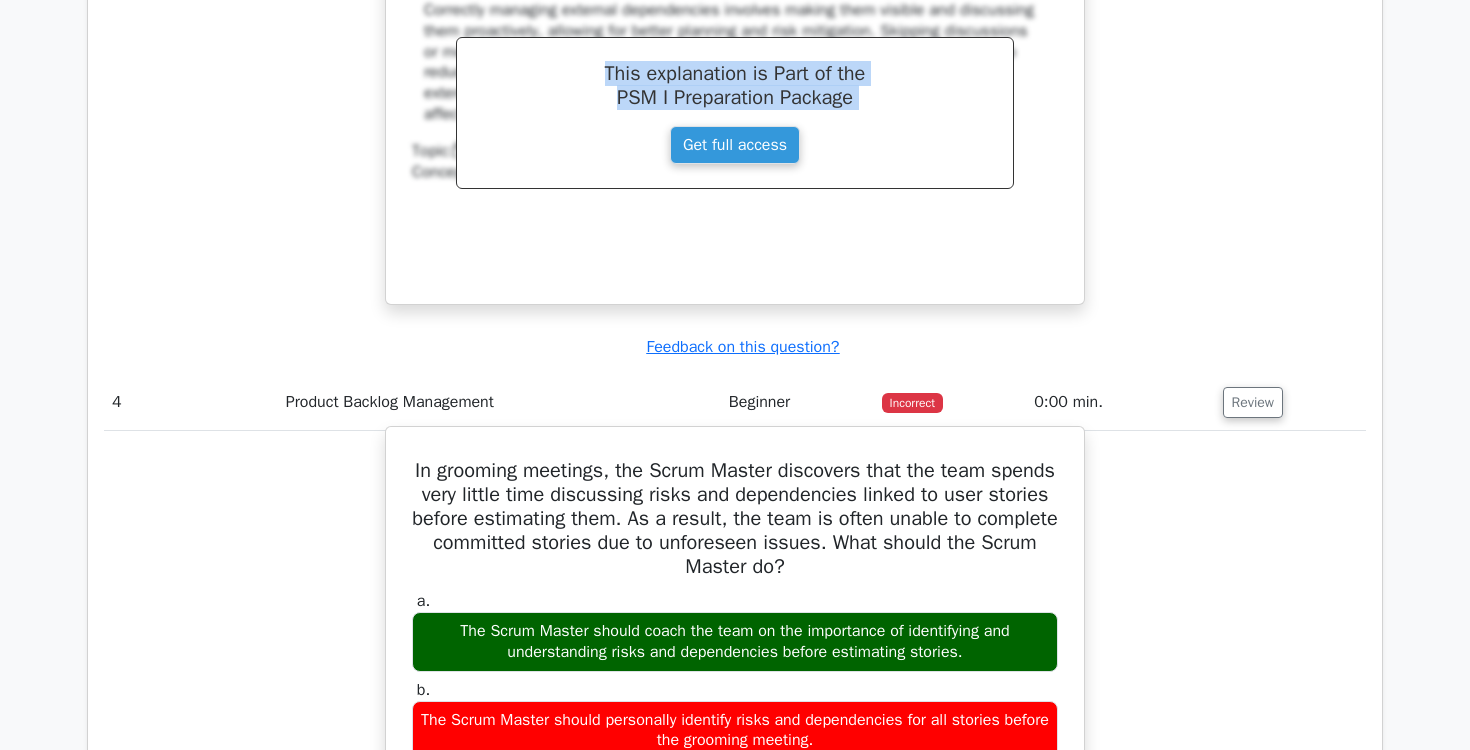scroll, scrollTop: 4184, scrollLeft: 0, axis: vertical 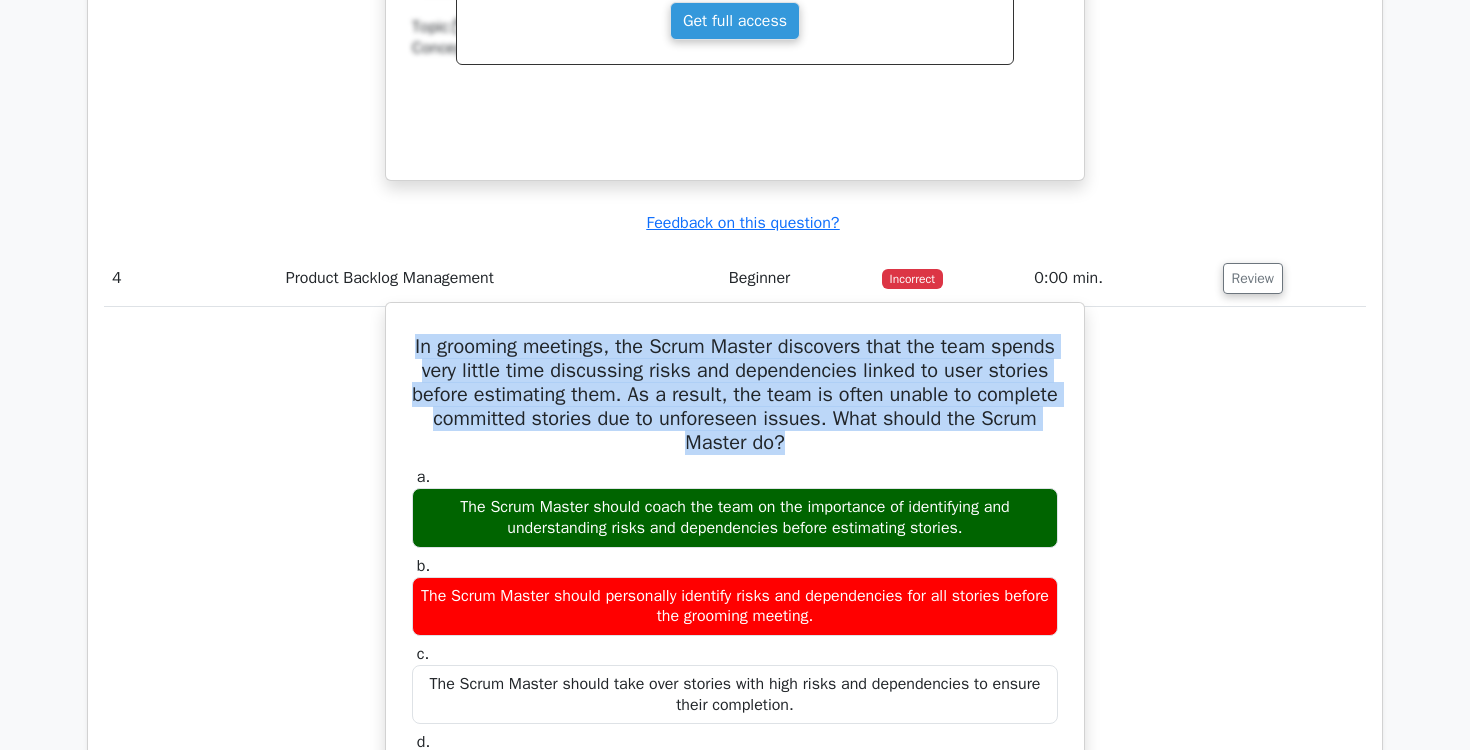 drag, startPoint x: 411, startPoint y: 386, endPoint x: 855, endPoint y: 502, distance: 458.90305 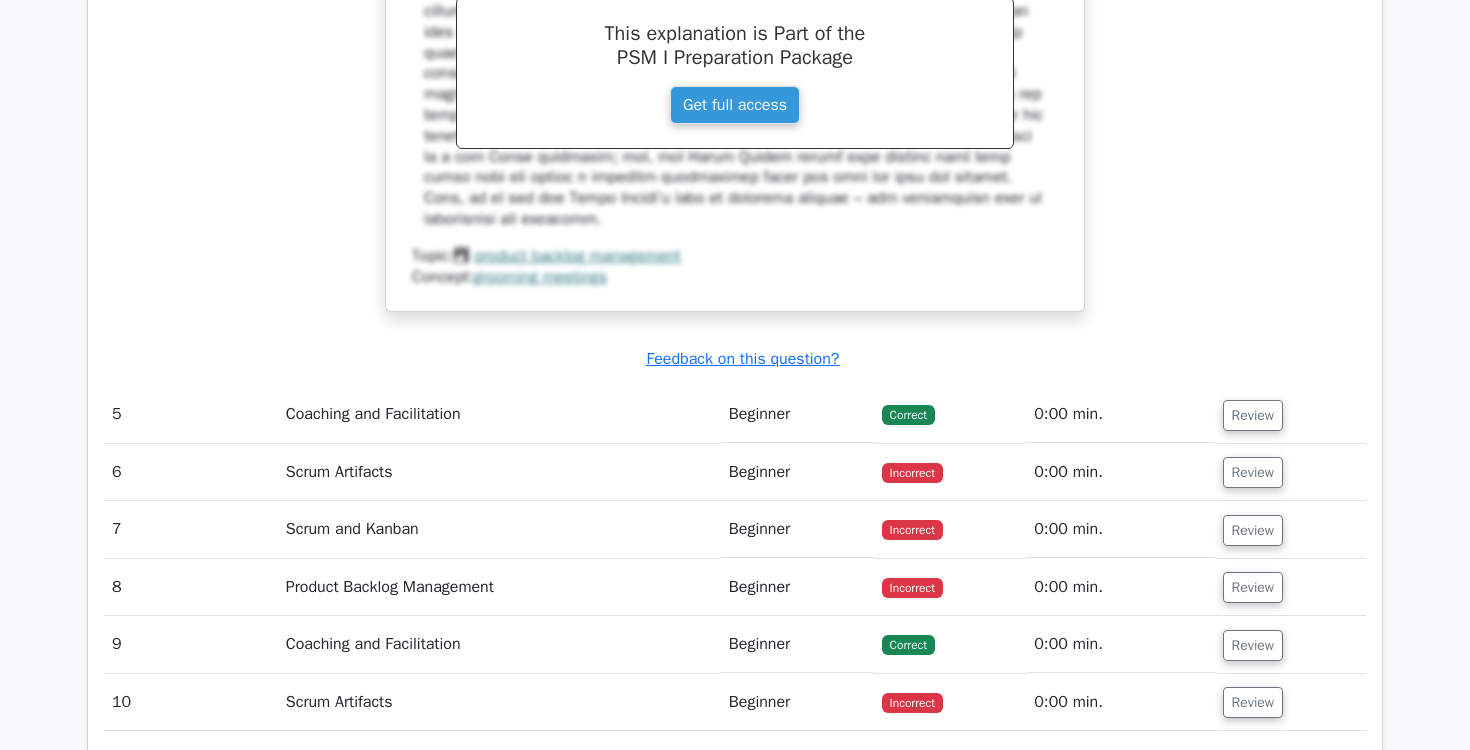 scroll, scrollTop: 5118, scrollLeft: 0, axis: vertical 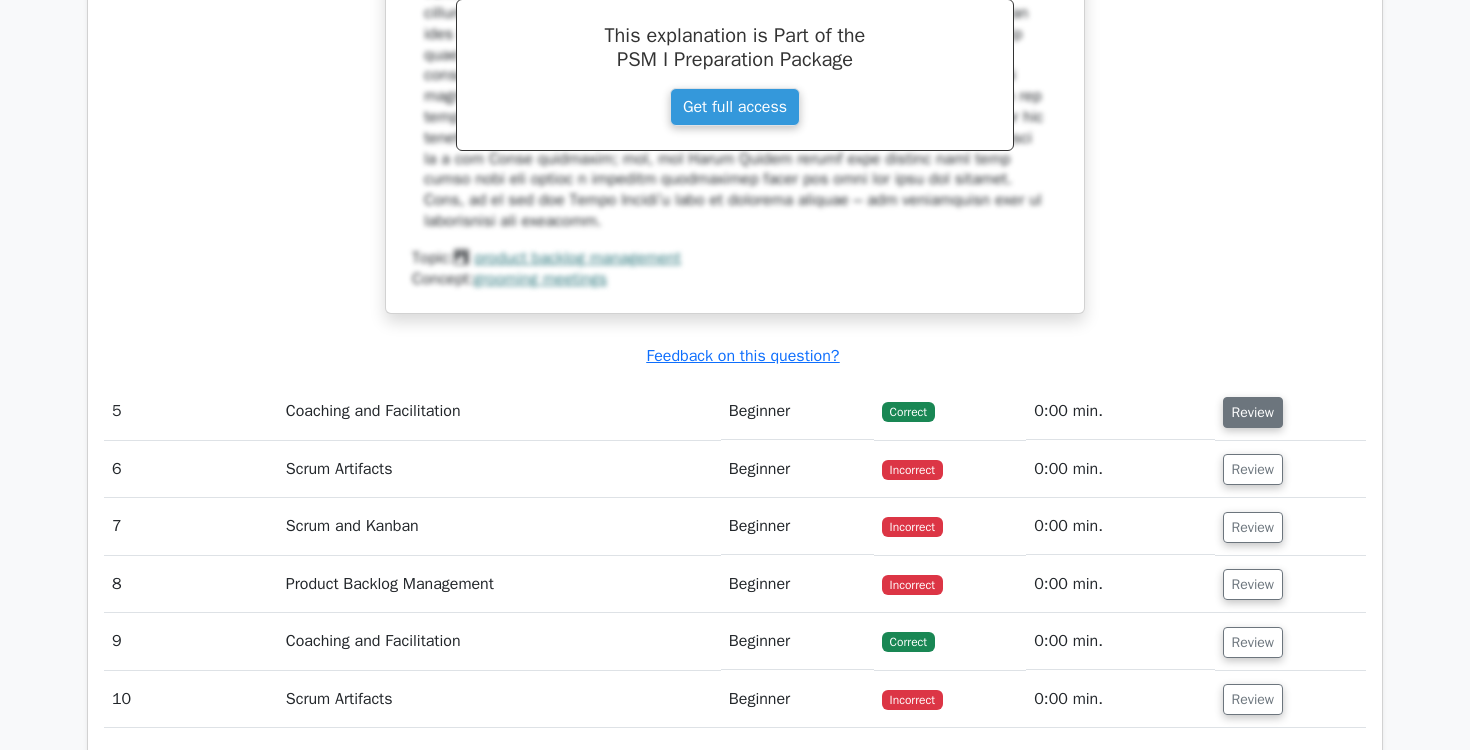 click on "Review" at bounding box center [1253, 412] 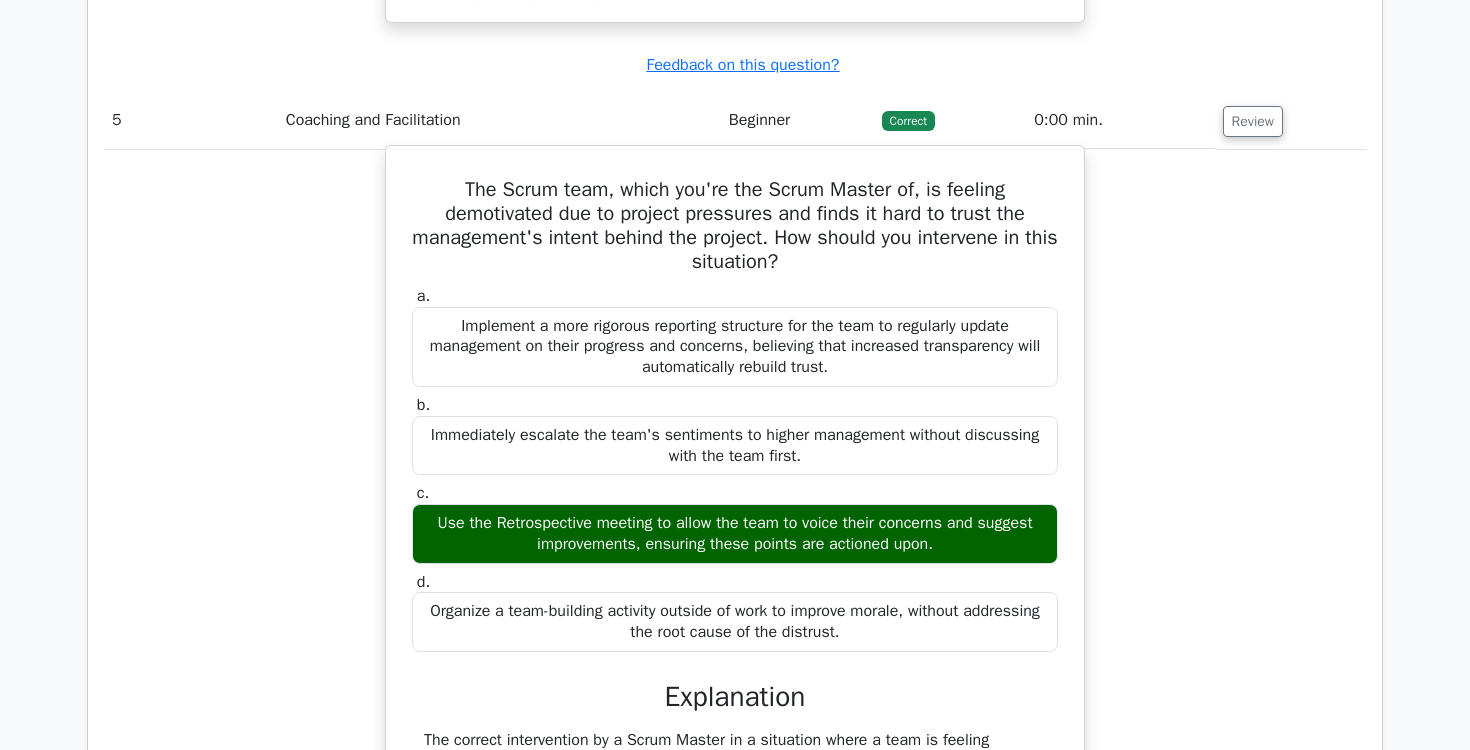 scroll, scrollTop: 5432, scrollLeft: 0, axis: vertical 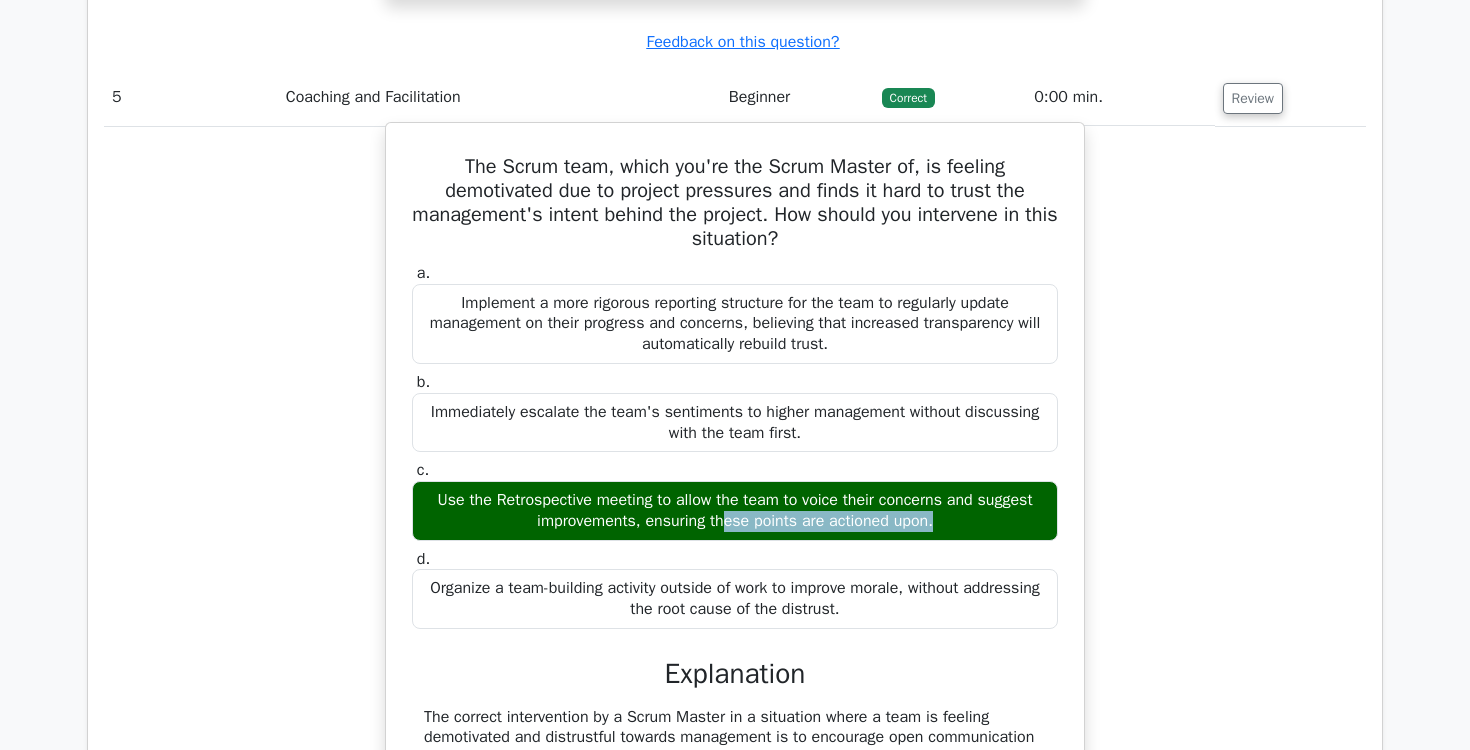 drag, startPoint x: 424, startPoint y: 541, endPoint x: 983, endPoint y: 589, distance: 561.05707 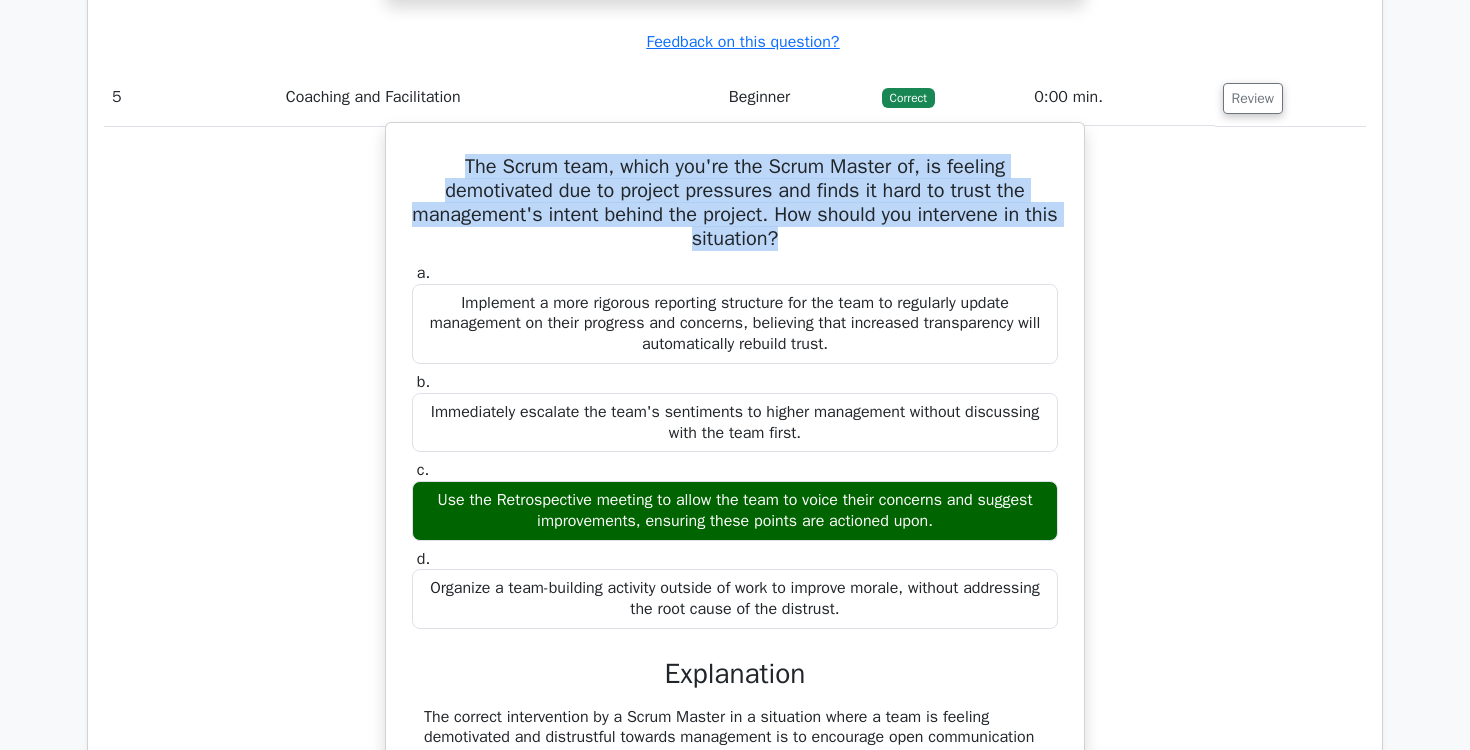 drag, startPoint x: 464, startPoint y: 207, endPoint x: 871, endPoint y: 274, distance: 412.47787 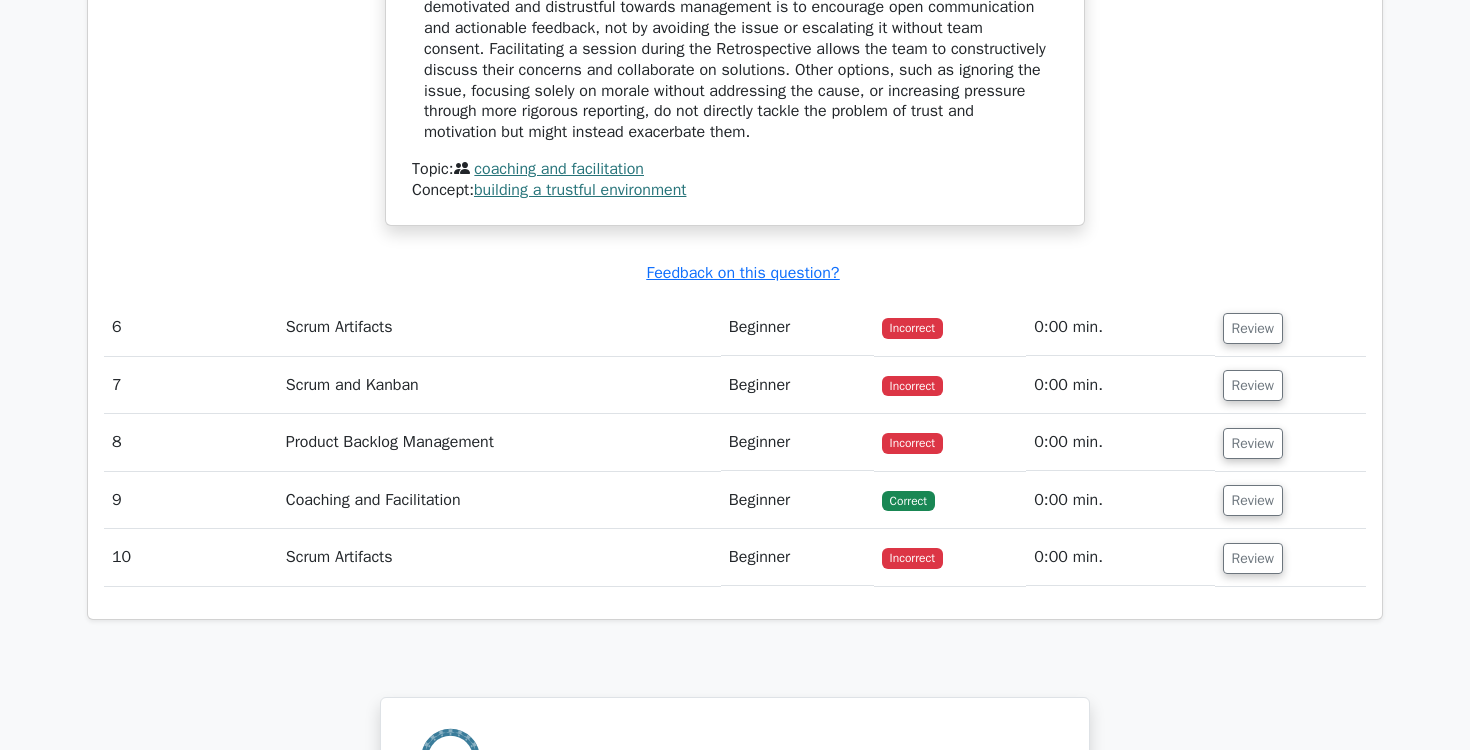 scroll, scrollTop: 6174, scrollLeft: 0, axis: vertical 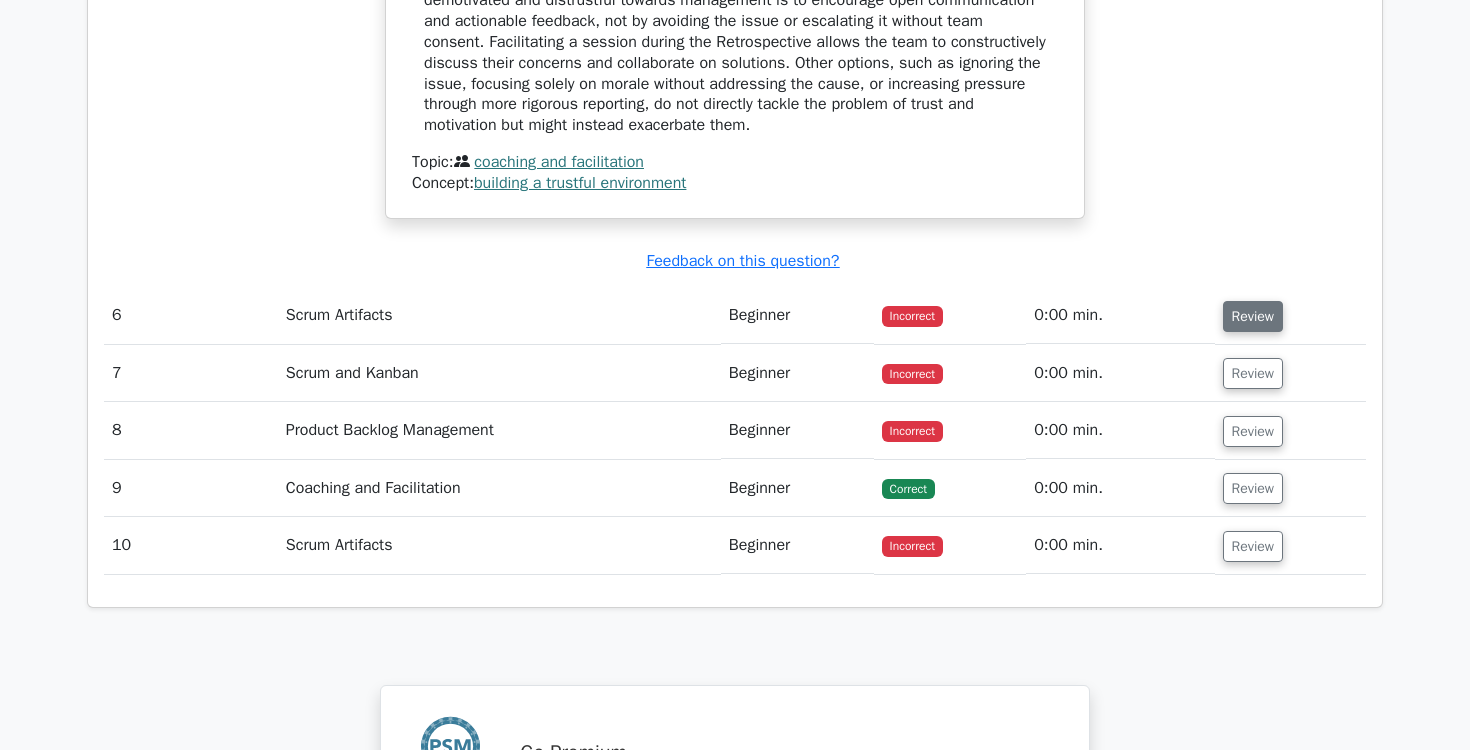 click on "Review" at bounding box center (1253, 316) 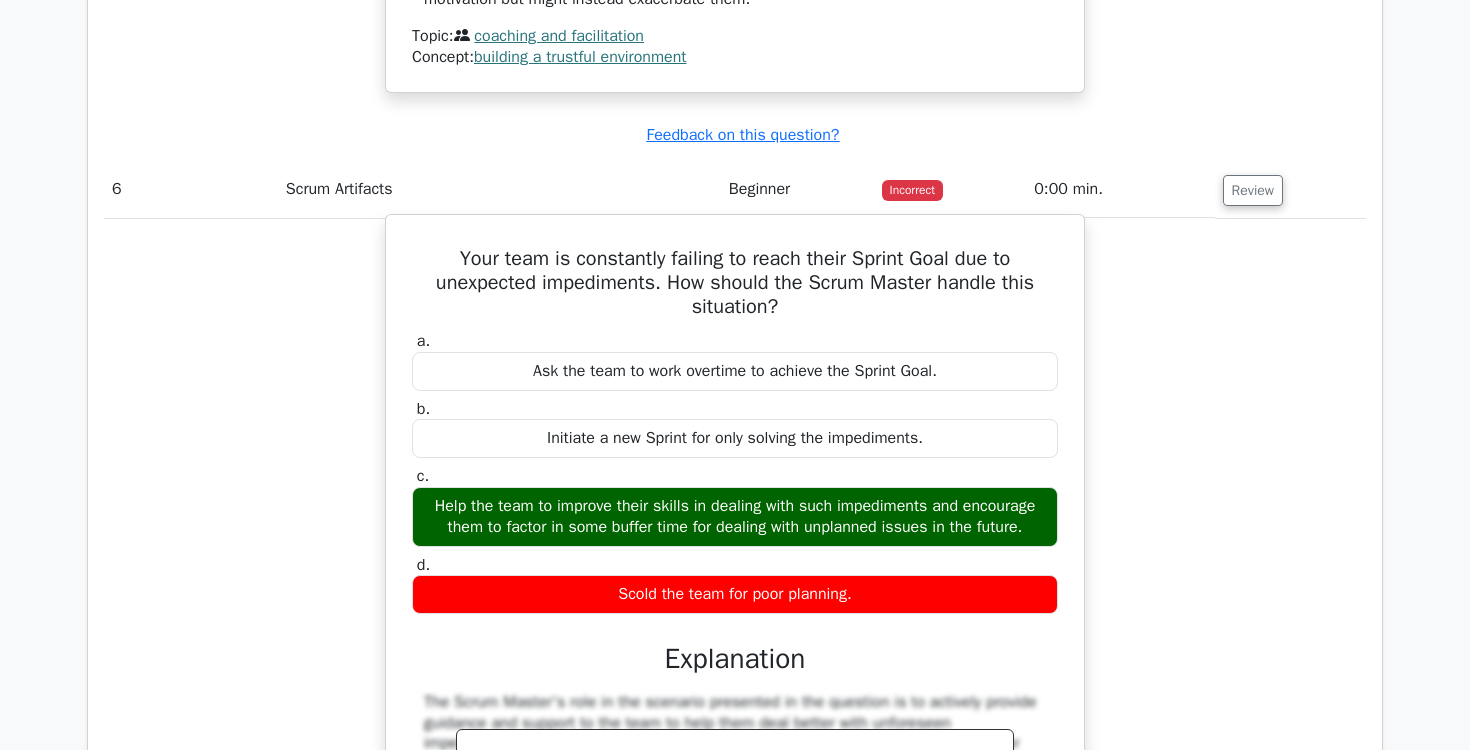 scroll, scrollTop: 6299, scrollLeft: 0, axis: vertical 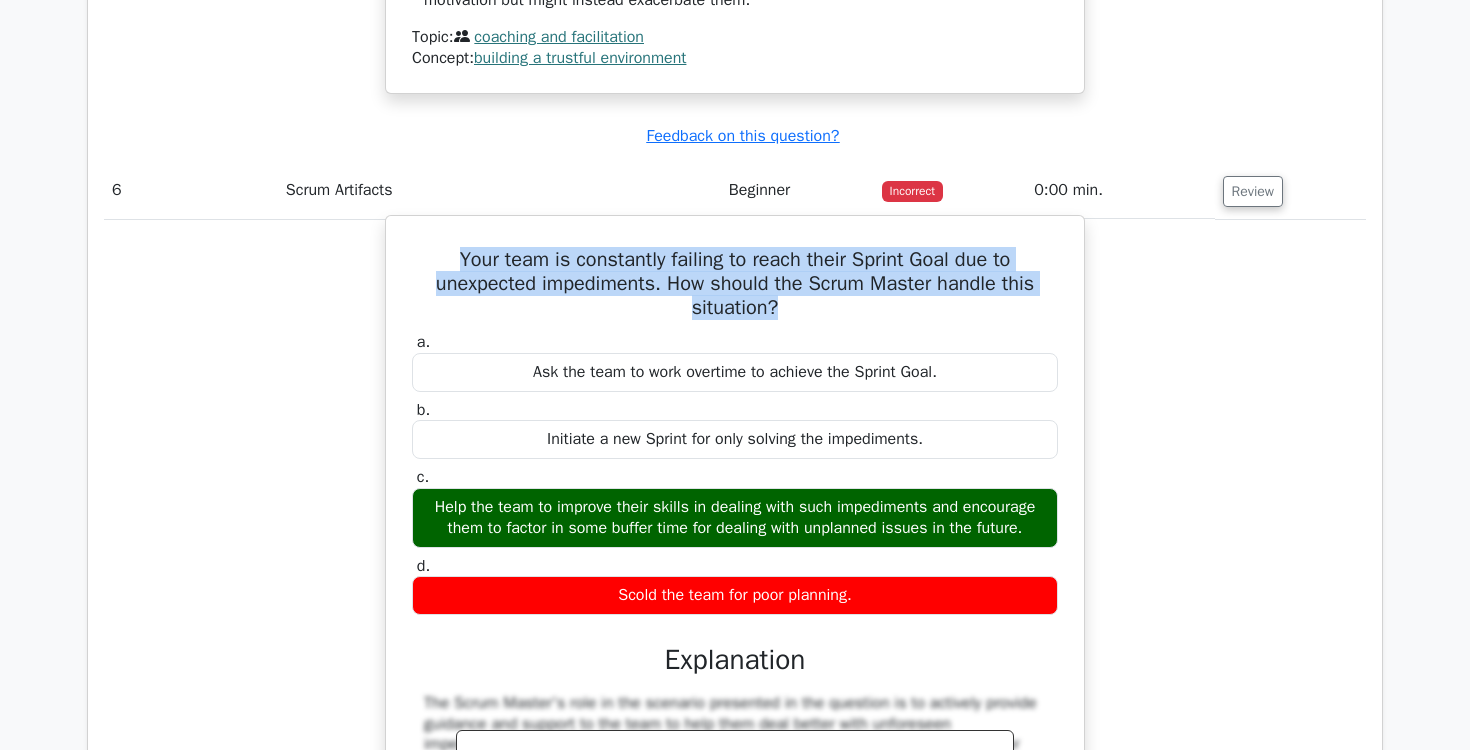 drag, startPoint x: 457, startPoint y: 294, endPoint x: 783, endPoint y: 365, distance: 333.64203 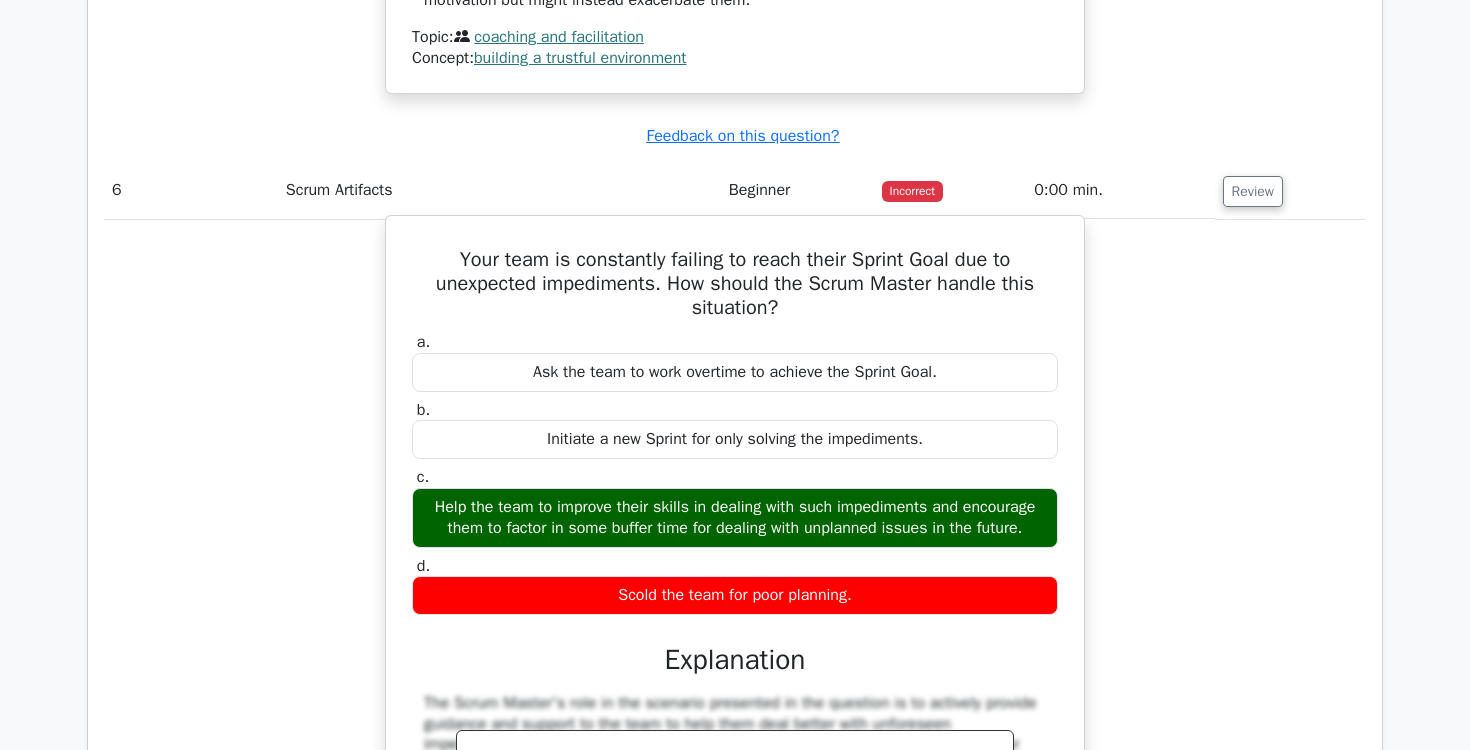 click on "Help the team to improve their skills in dealing with such impediments and encourage them to factor in some buffer time for dealing with unplanned issues in the future." at bounding box center [735, 518] 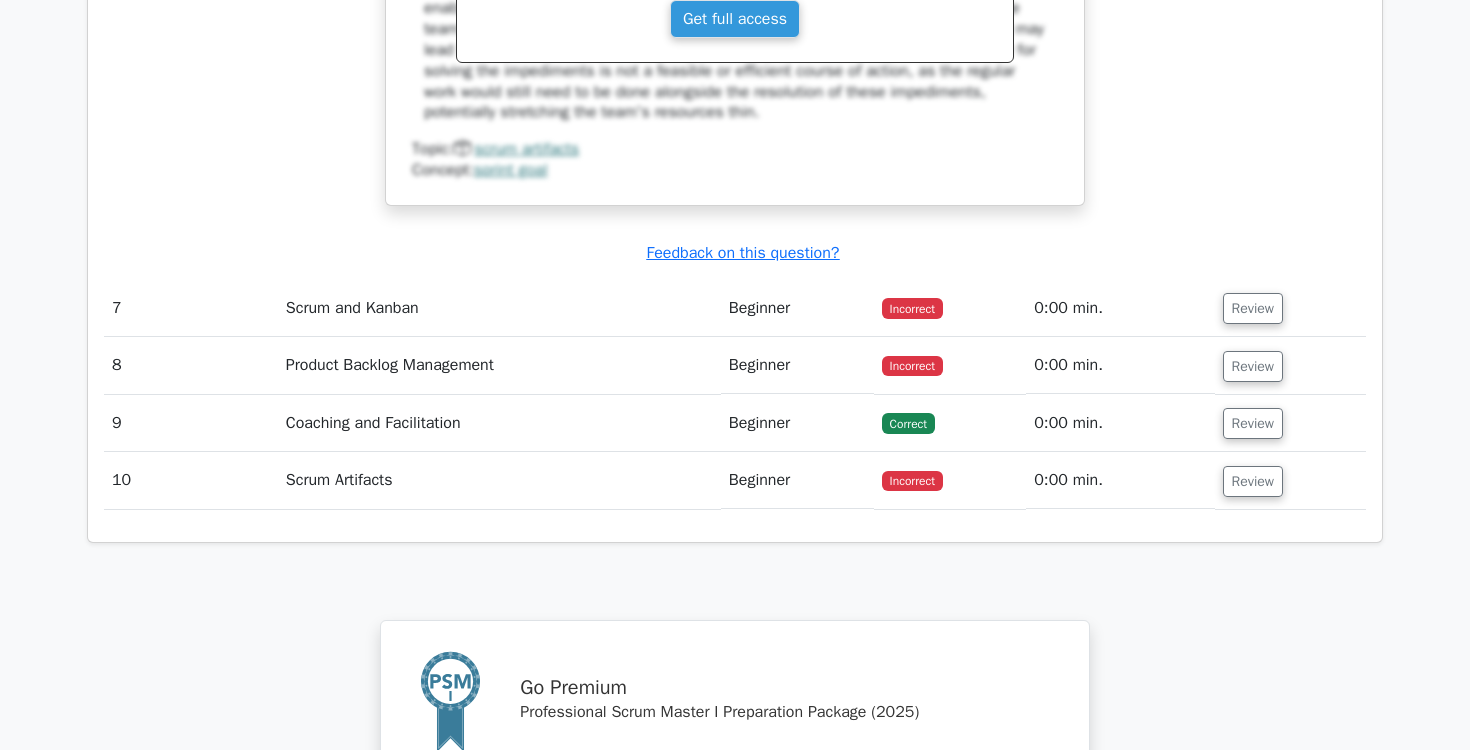 scroll, scrollTop: 7119, scrollLeft: 0, axis: vertical 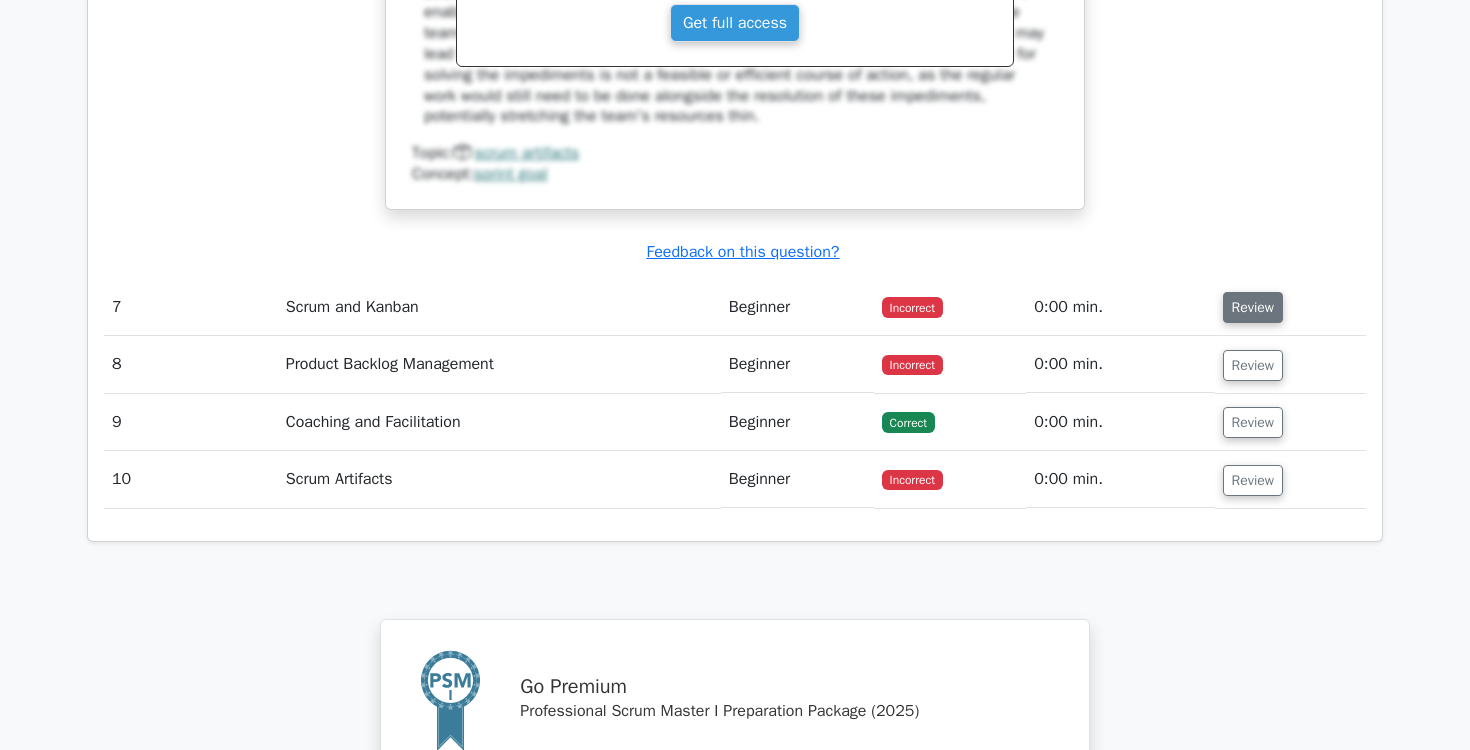 click on "Review" at bounding box center (1253, 307) 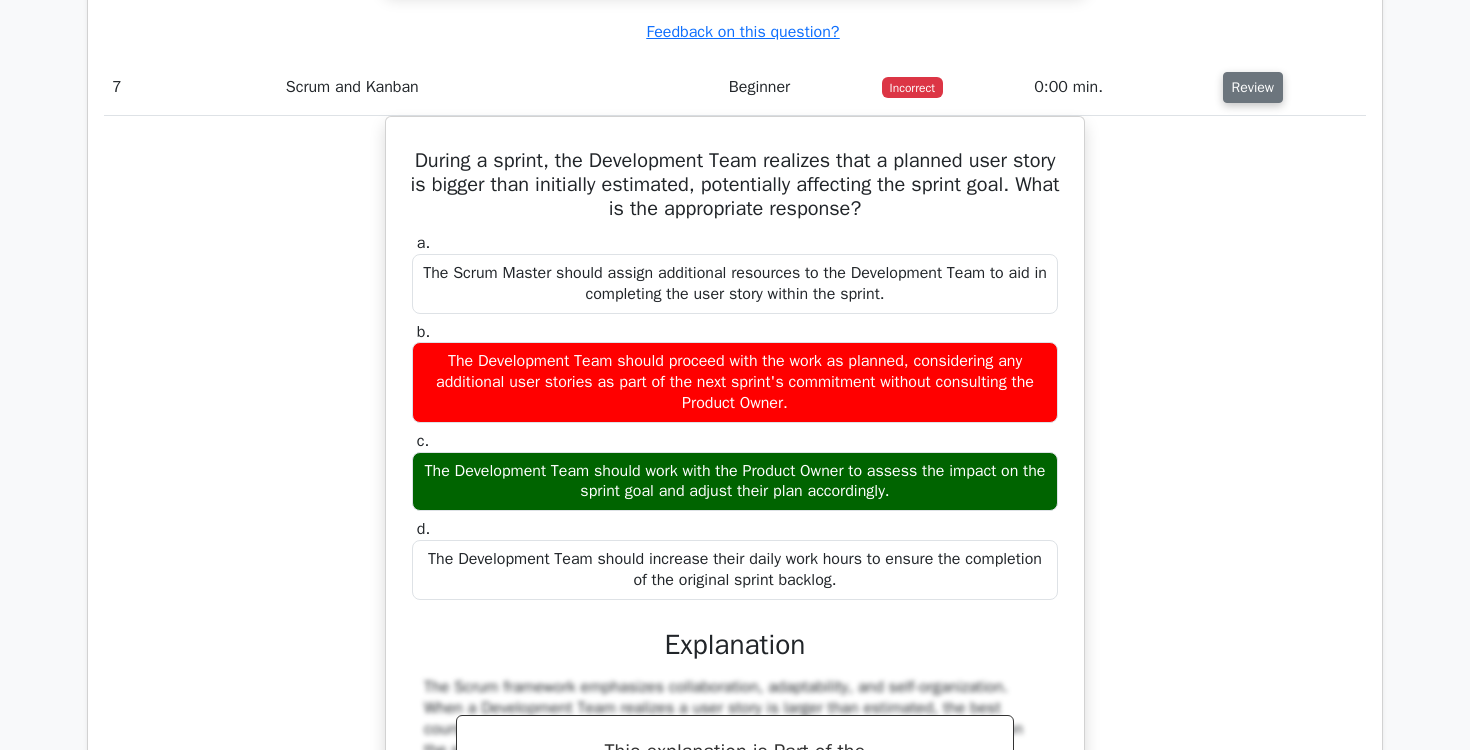 scroll, scrollTop: 7340, scrollLeft: 0, axis: vertical 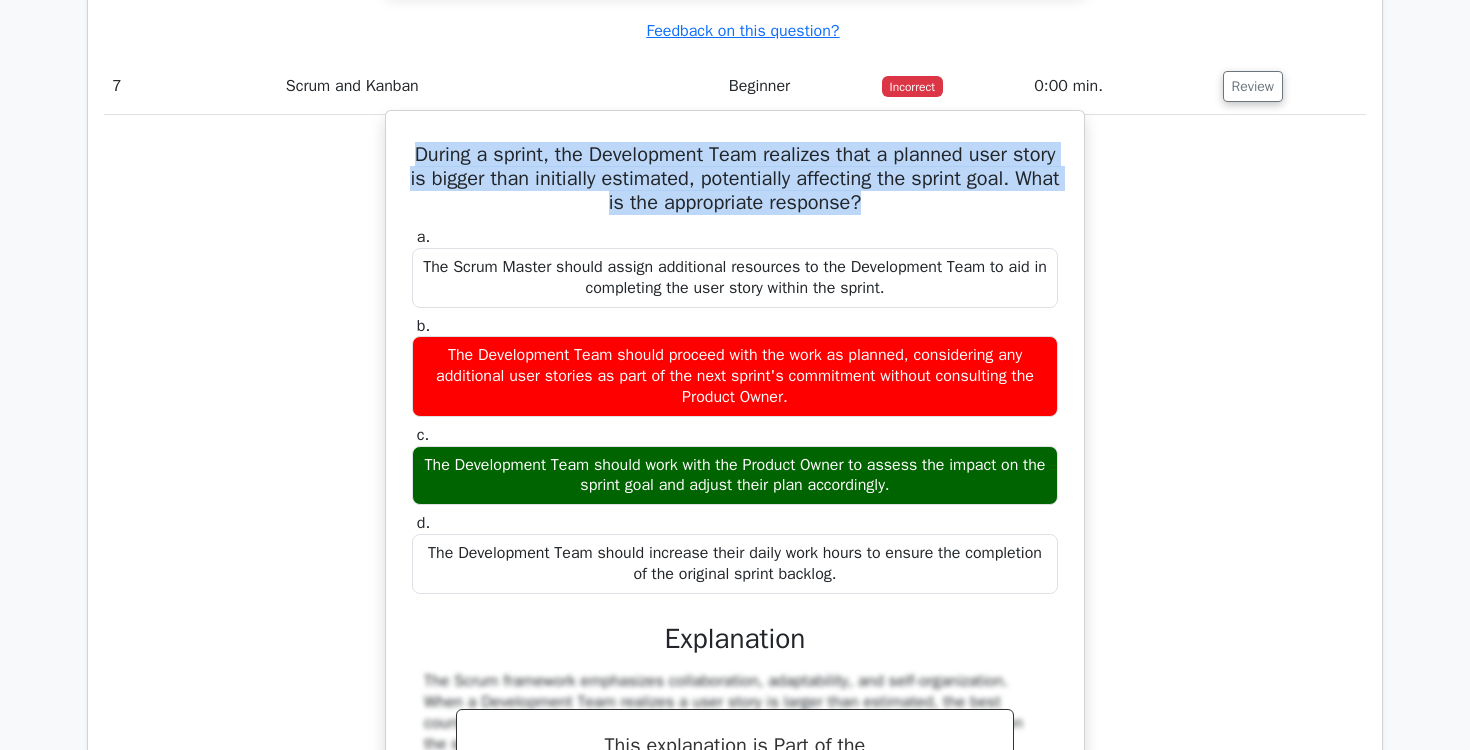 drag, startPoint x: 408, startPoint y: 207, endPoint x: 890, endPoint y: 278, distance: 487.2012 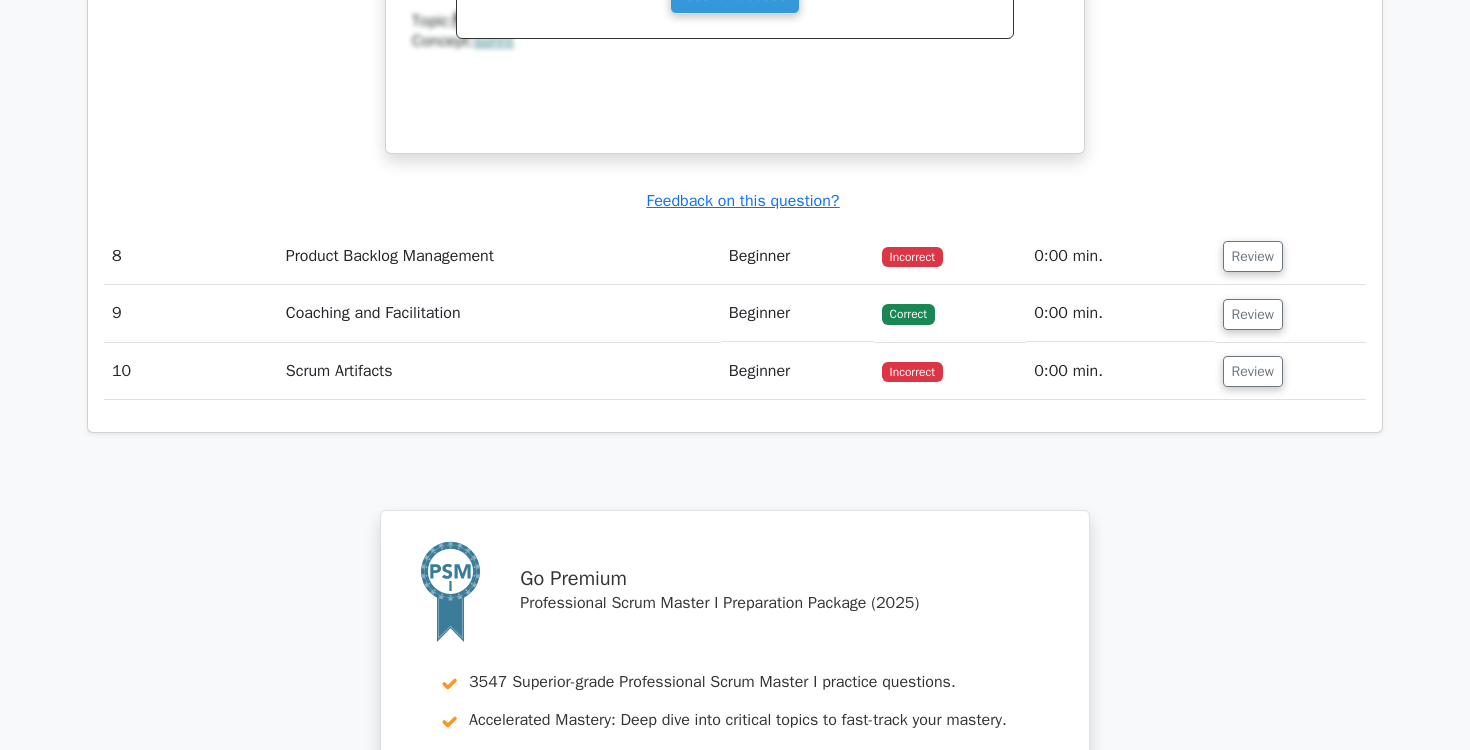 scroll, scrollTop: 8172, scrollLeft: 0, axis: vertical 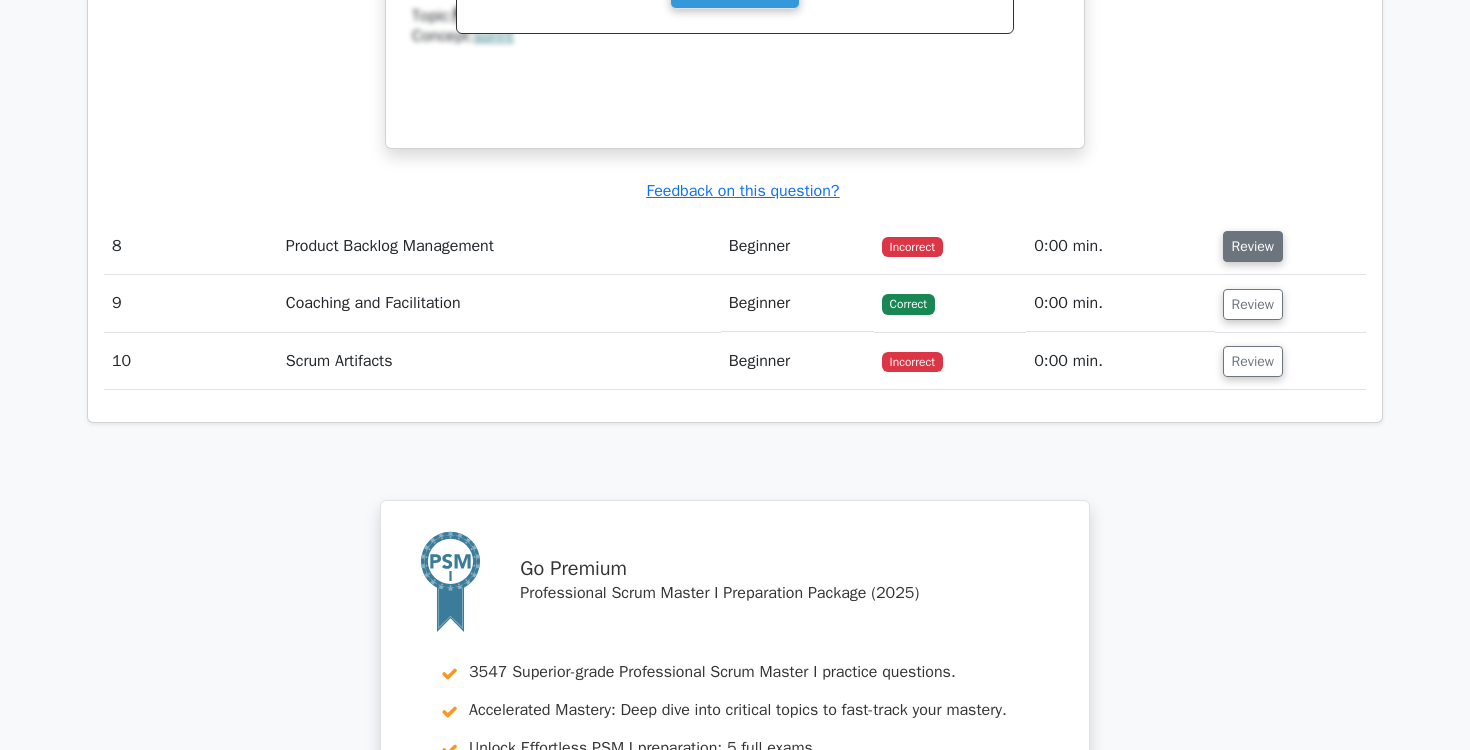 click on "Review" at bounding box center (1253, 246) 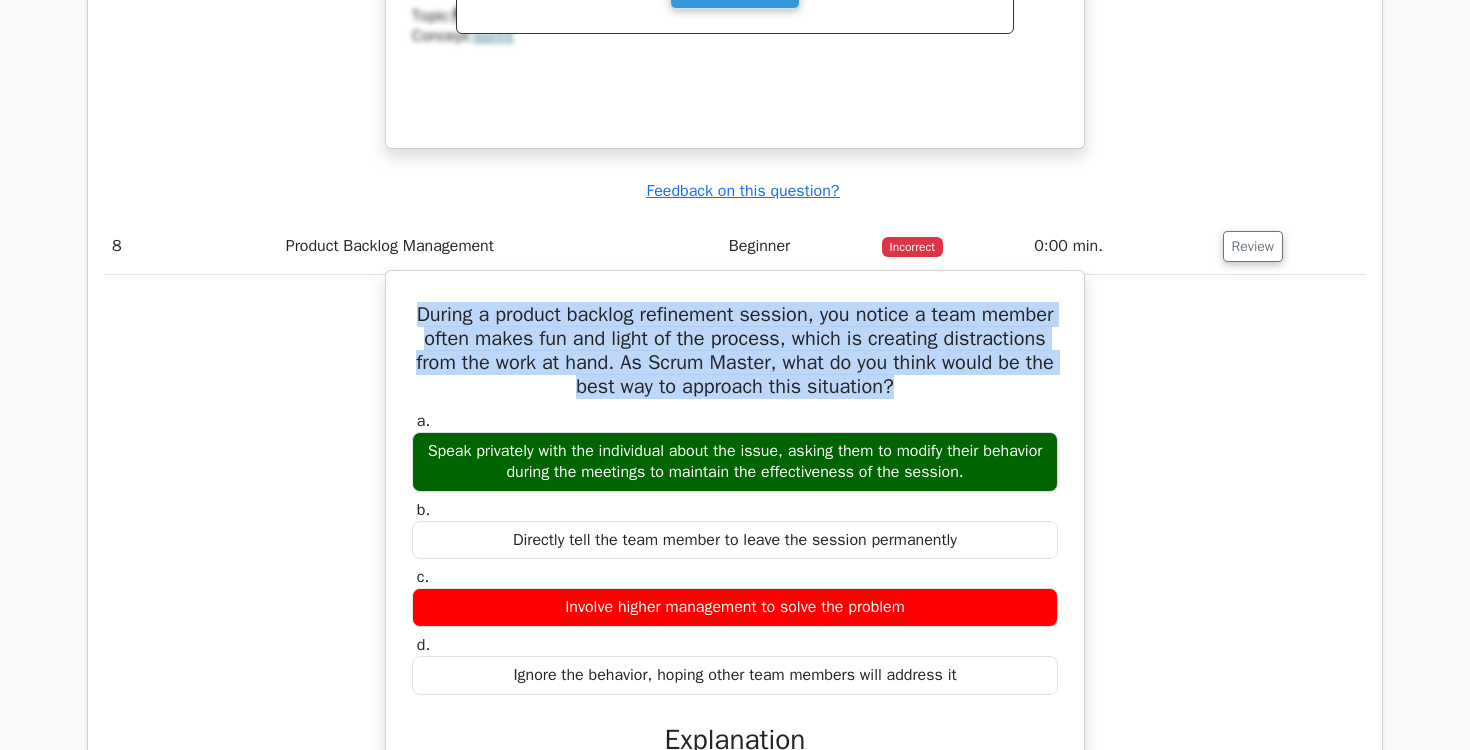 drag, startPoint x: 410, startPoint y: 378, endPoint x: 974, endPoint y: 450, distance: 568.57715 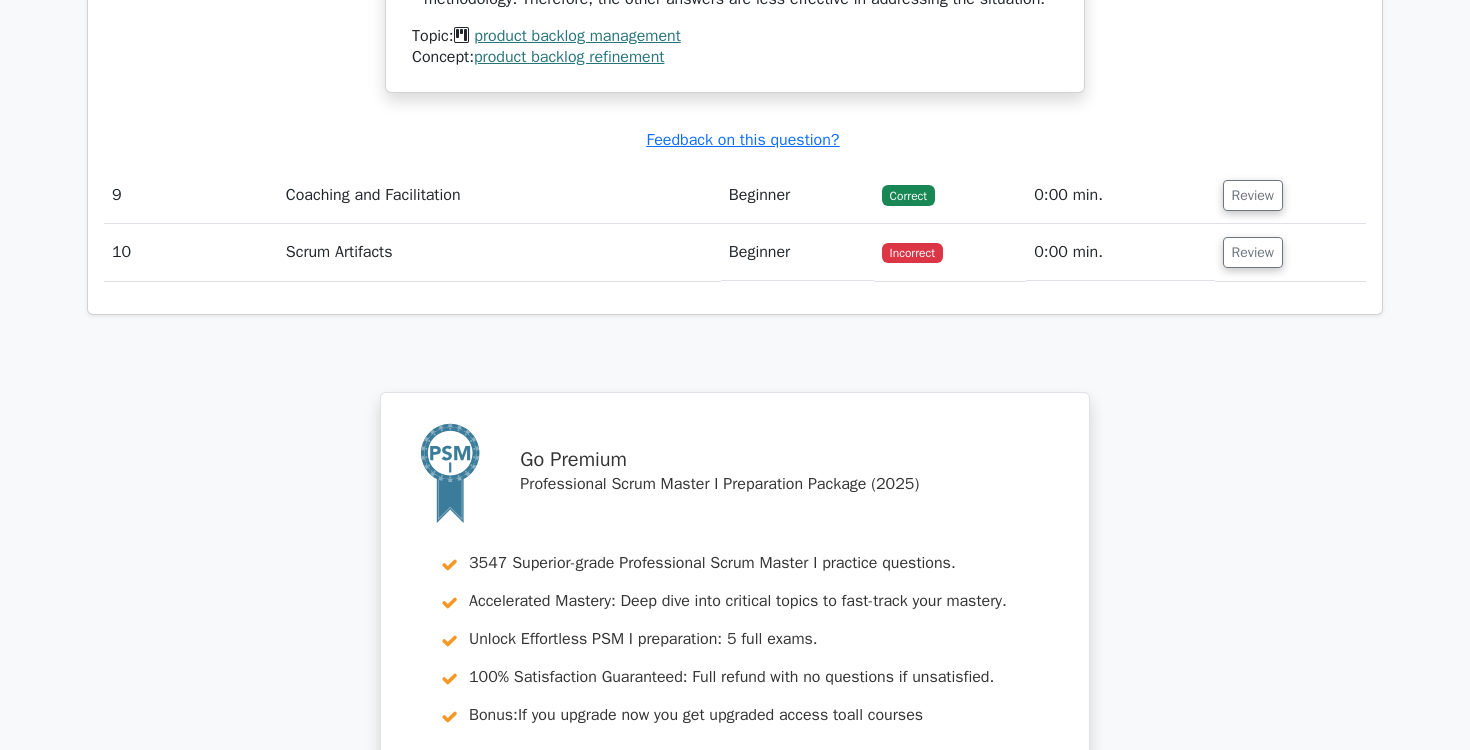 scroll, scrollTop: 9174, scrollLeft: 0, axis: vertical 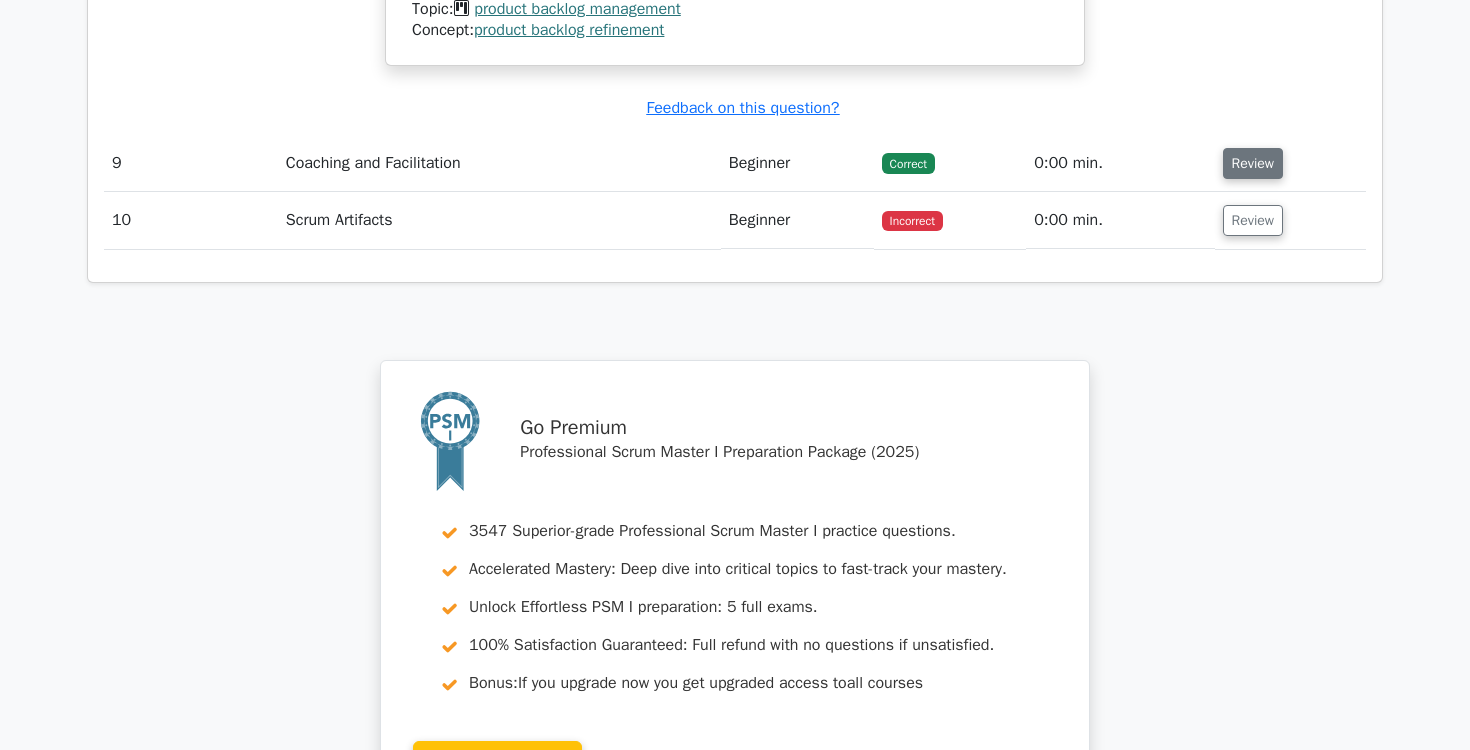 click on "Review" at bounding box center [1253, 163] 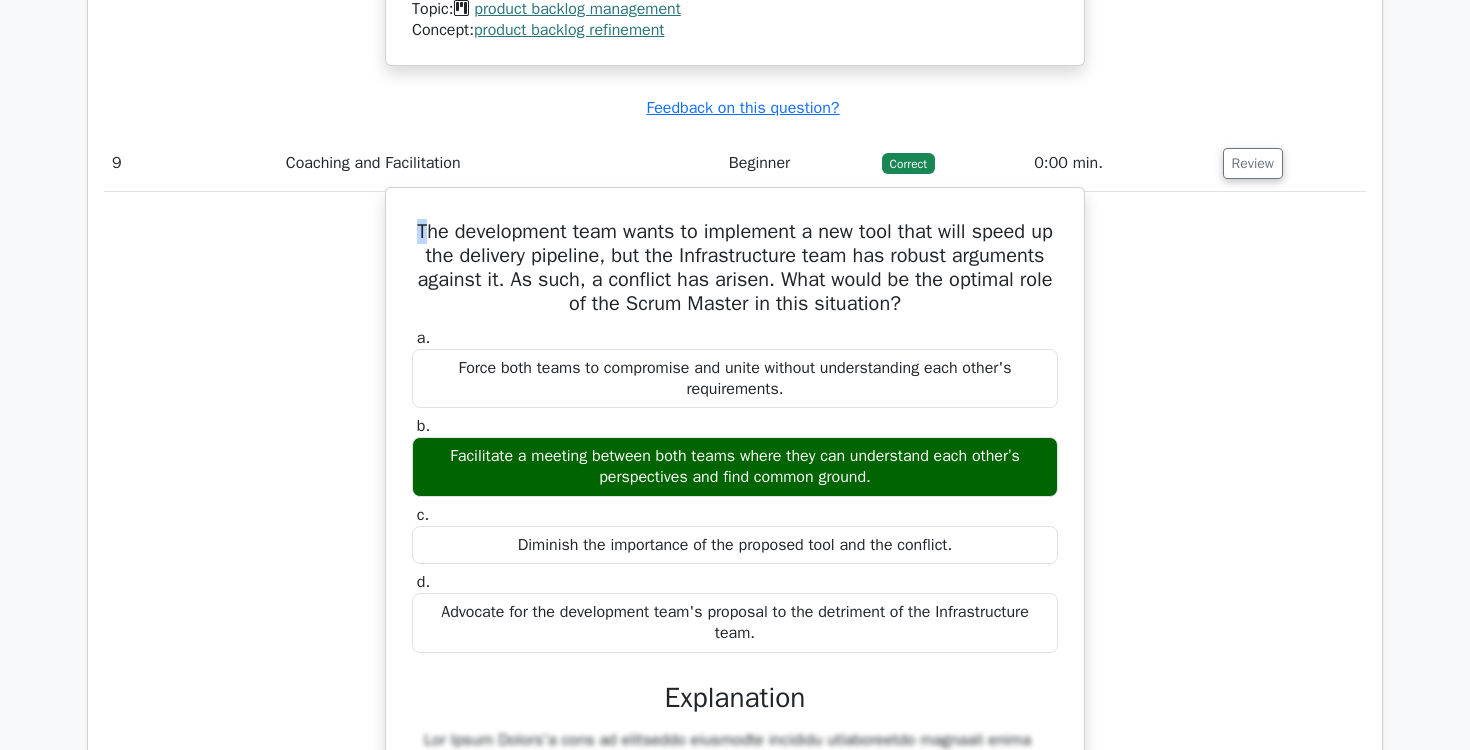 drag, startPoint x: 419, startPoint y: 317, endPoint x: 410, endPoint y: 293, distance: 25.632011 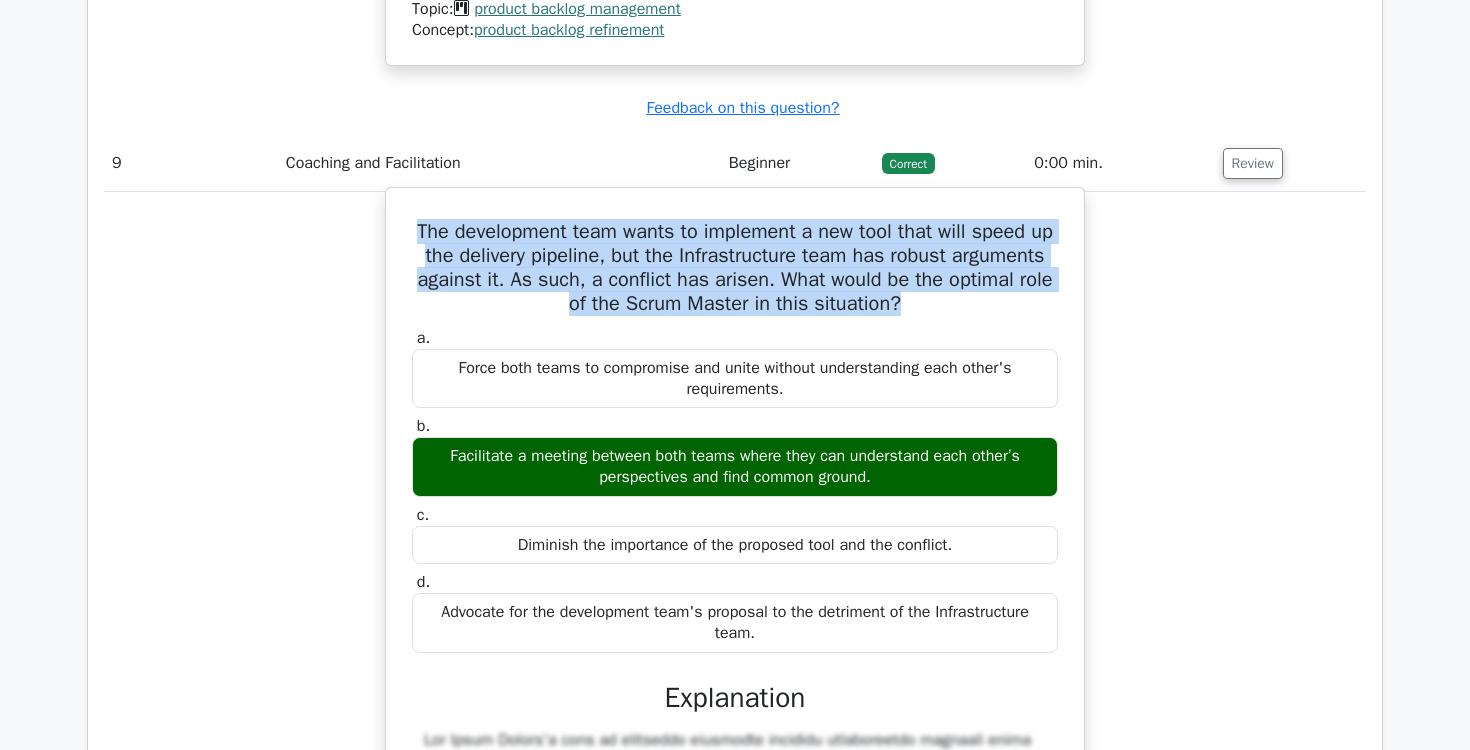 drag, startPoint x: 417, startPoint y: 309, endPoint x: 874, endPoint y: 404, distance: 466.76974 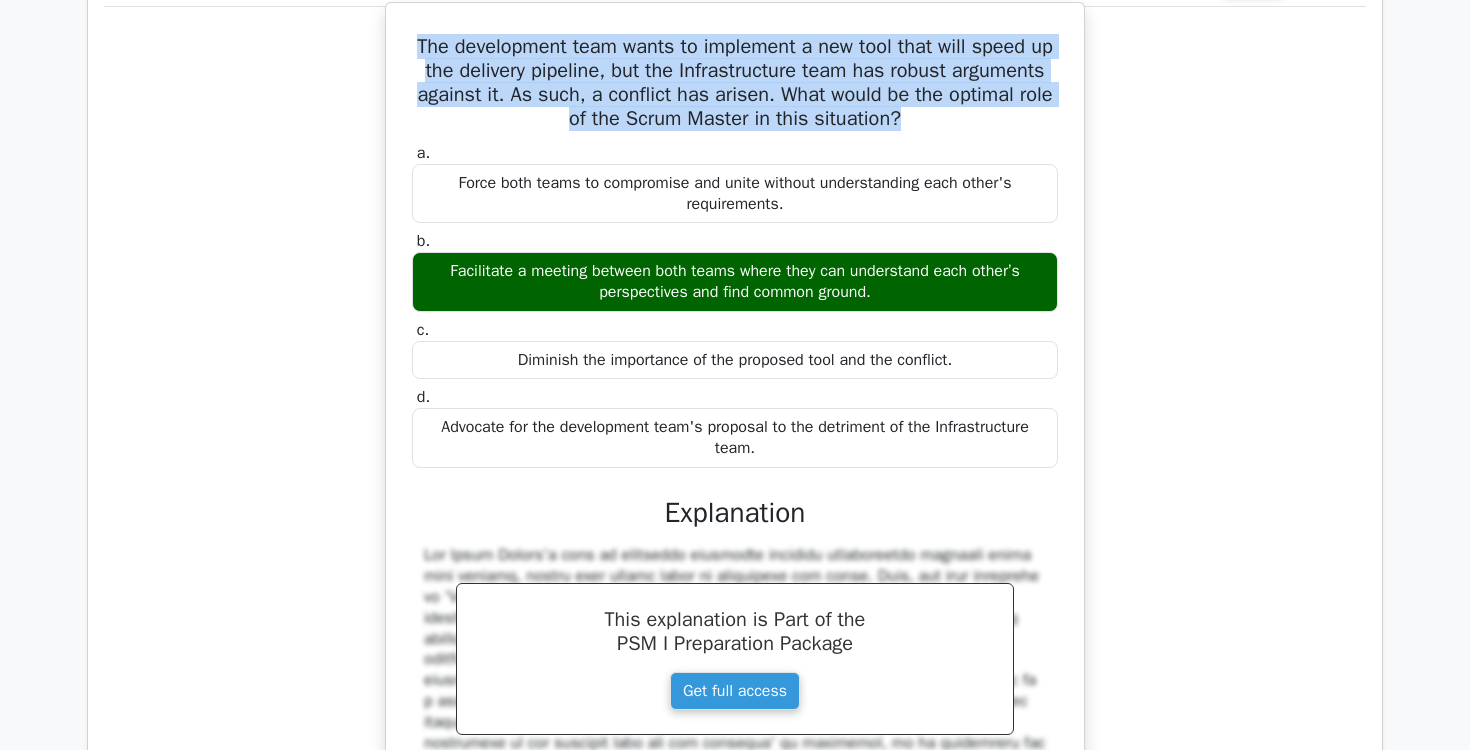 scroll, scrollTop: 9434, scrollLeft: 0, axis: vertical 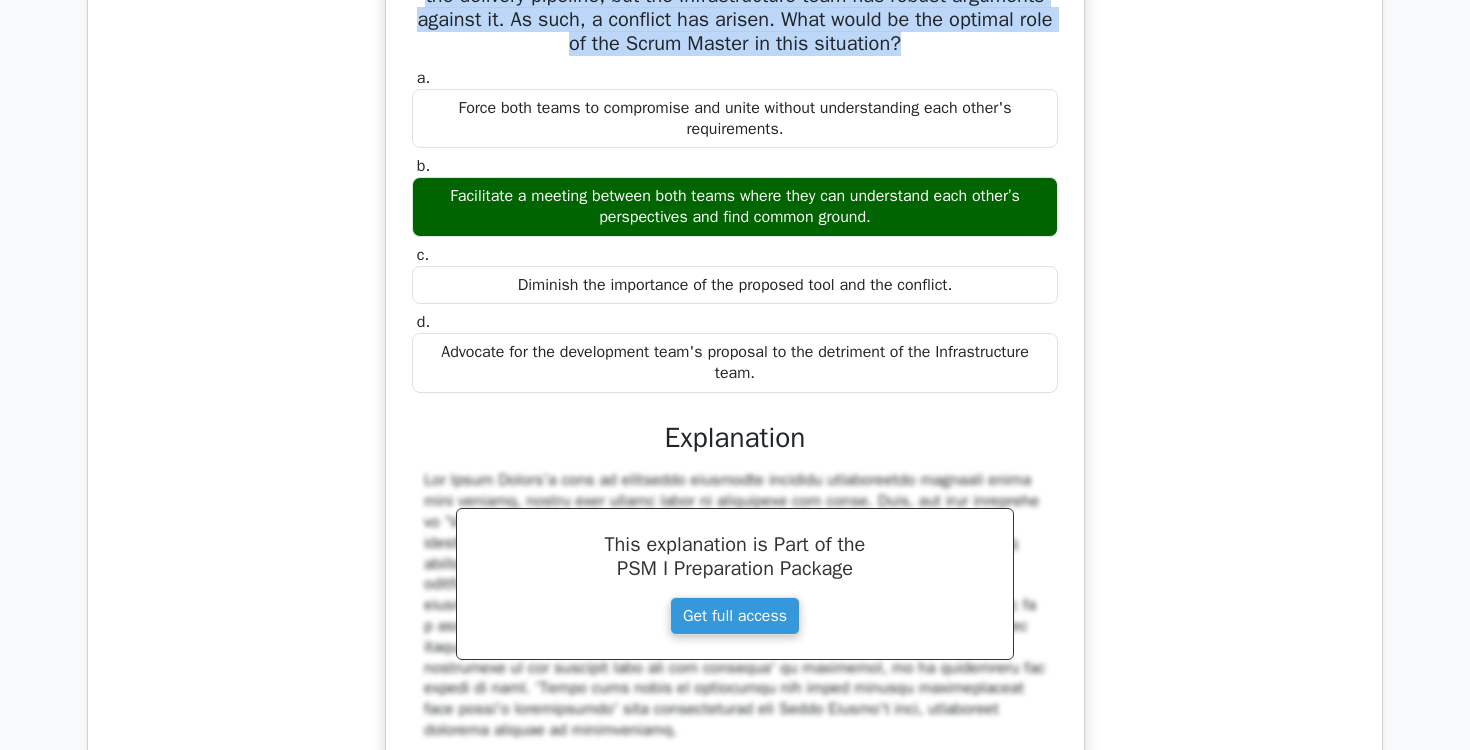 drag, startPoint x: 425, startPoint y: 278, endPoint x: 942, endPoint y: 302, distance: 517.55676 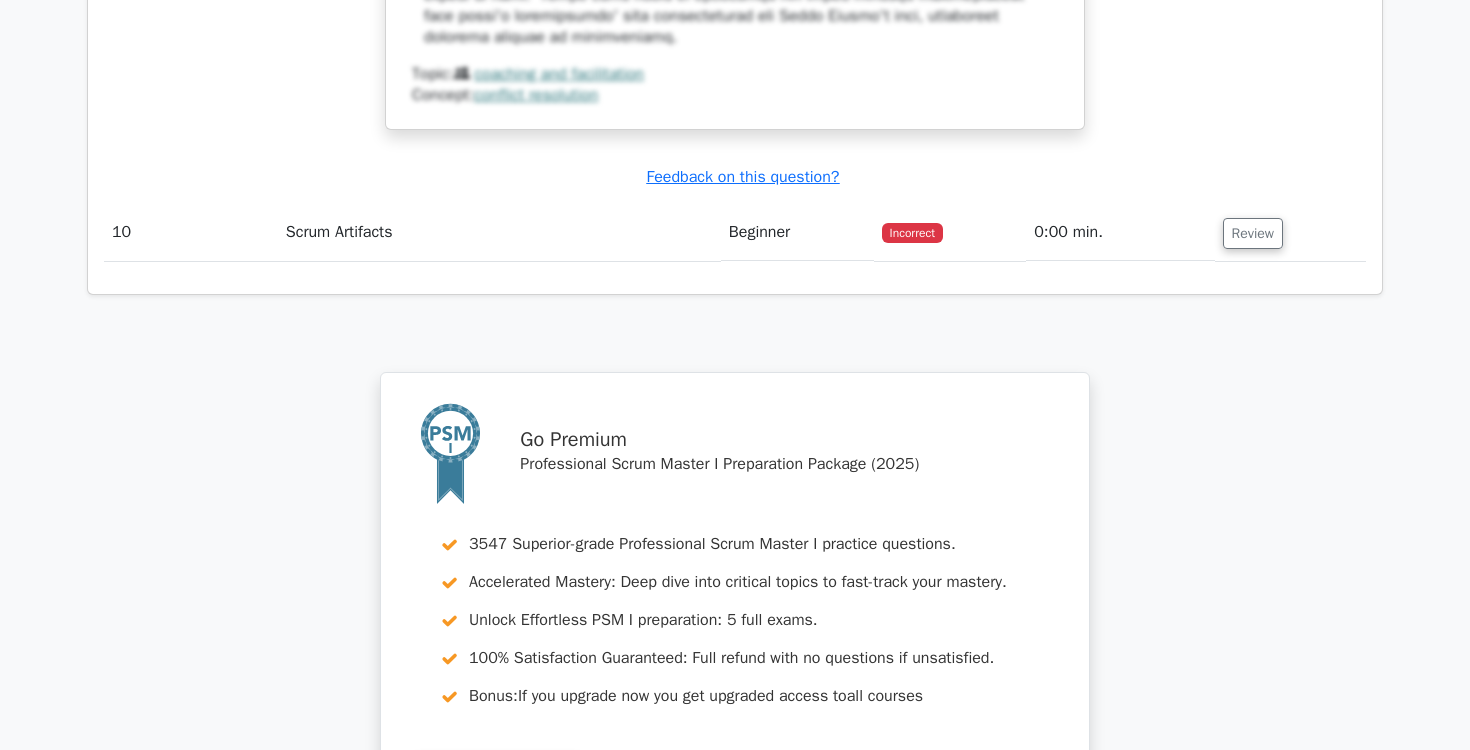 scroll, scrollTop: 10130, scrollLeft: 0, axis: vertical 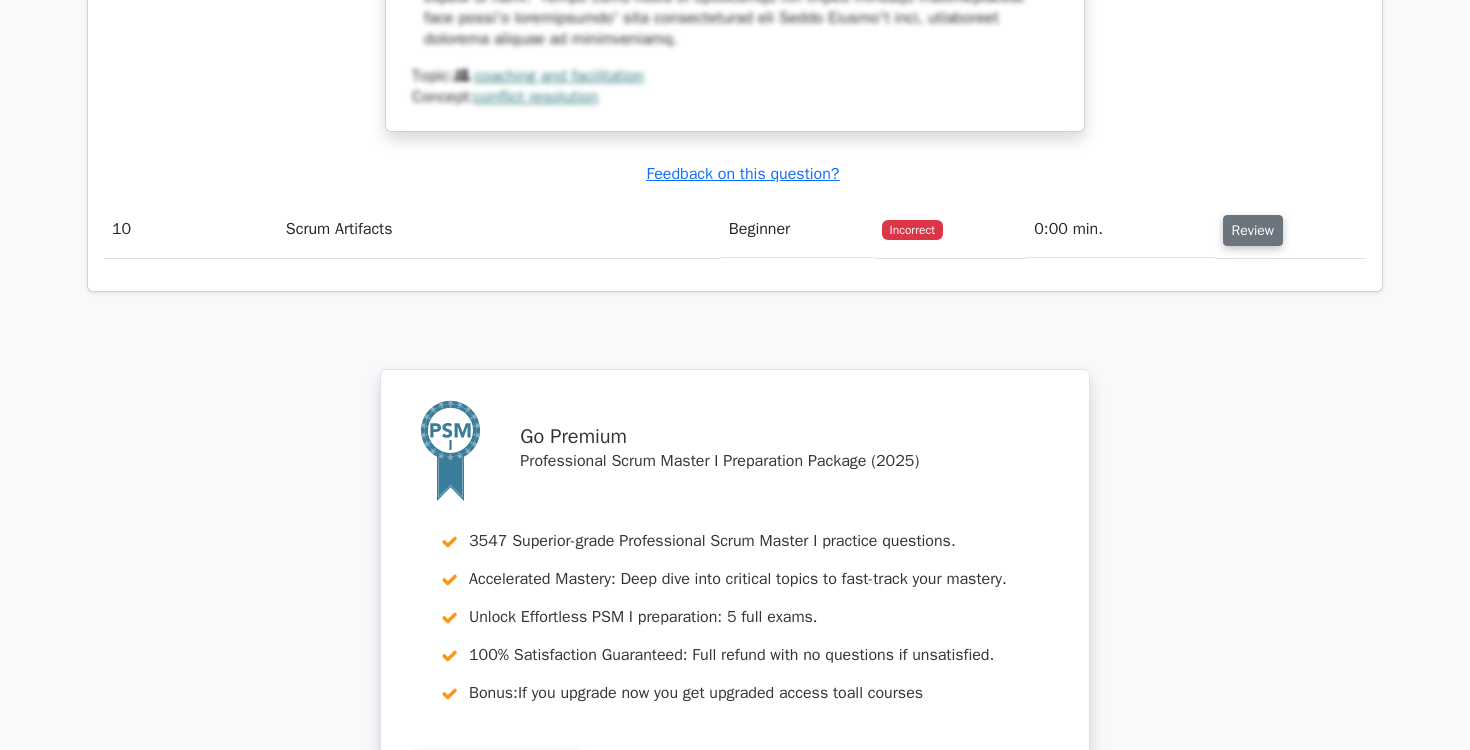 click on "Review" at bounding box center [1253, 230] 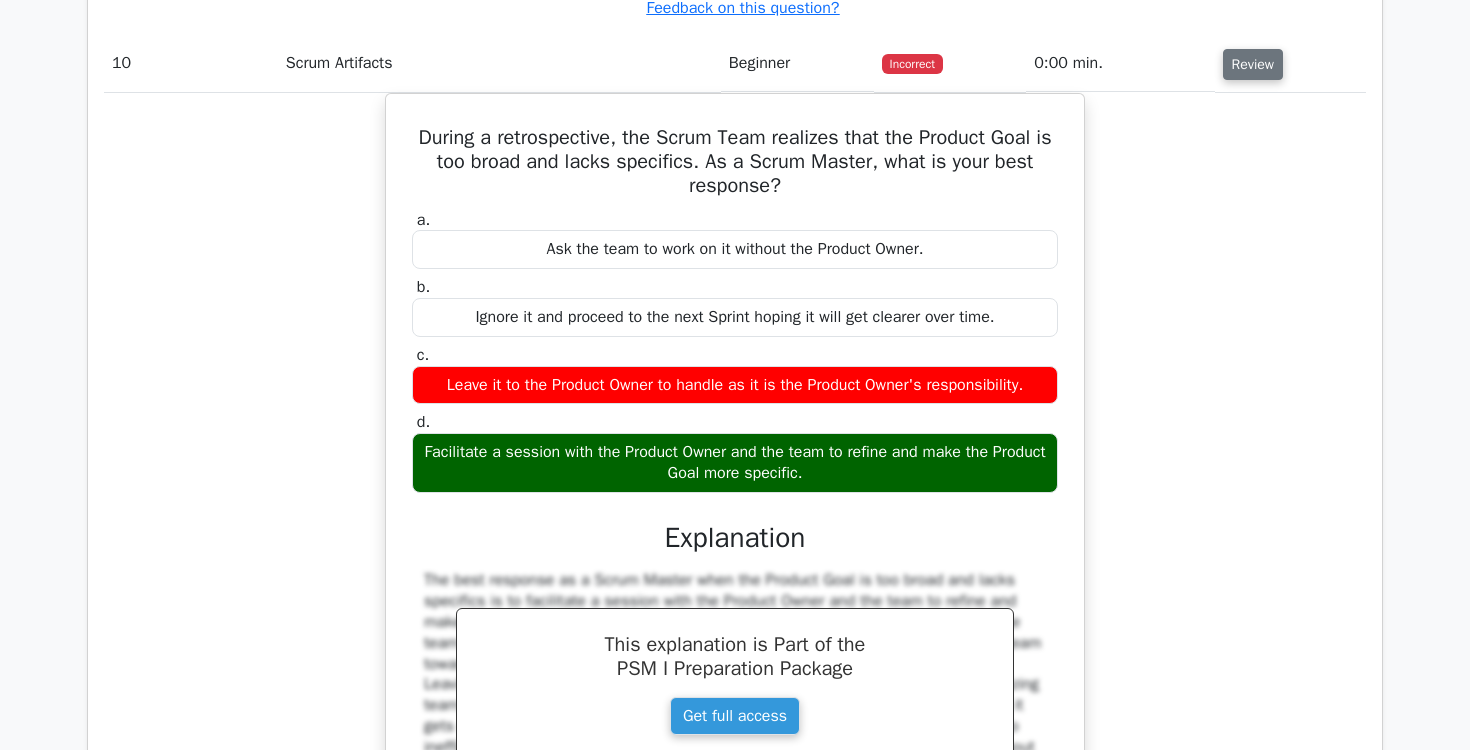 scroll, scrollTop: 10303, scrollLeft: 0, axis: vertical 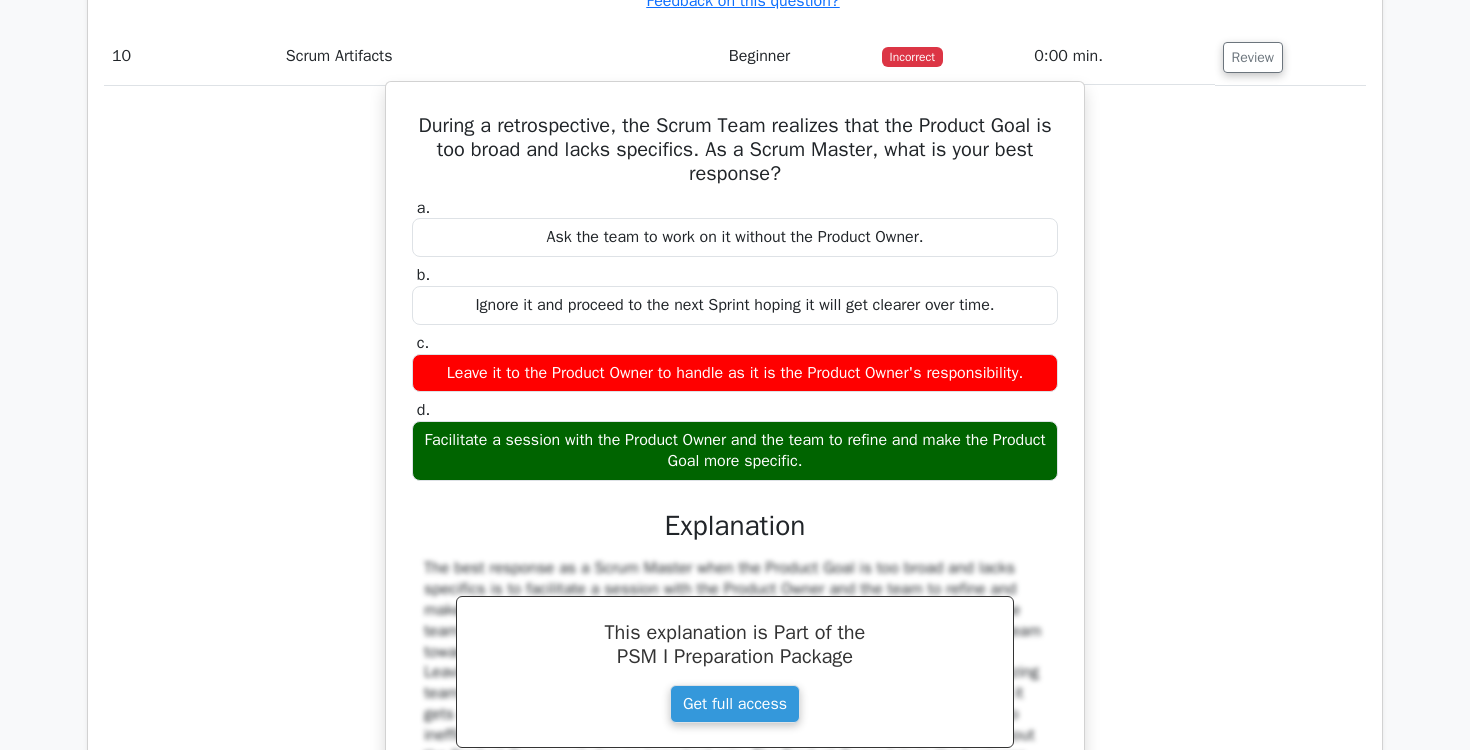 drag, startPoint x: 443, startPoint y: 524, endPoint x: 868, endPoint y: 545, distance: 425.5185 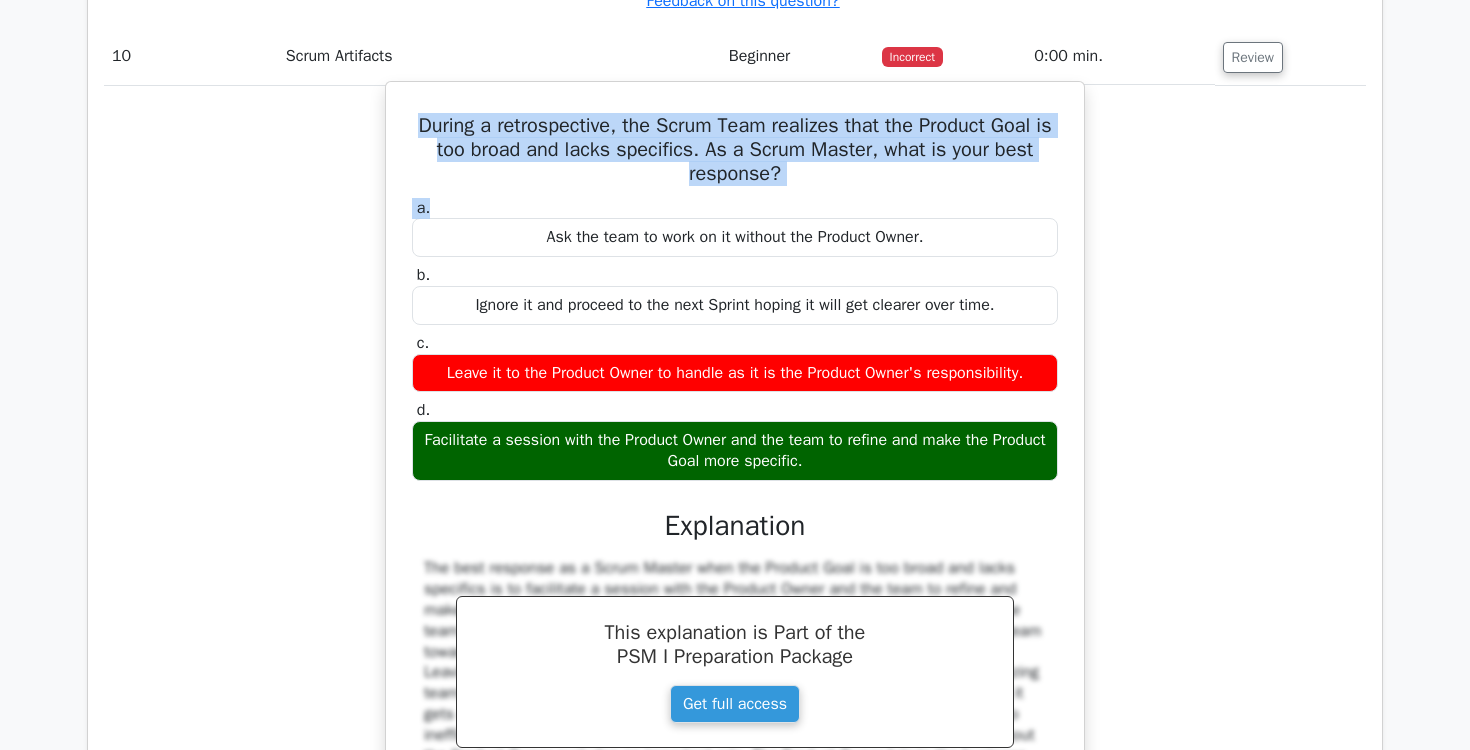 drag, startPoint x: 416, startPoint y: 207, endPoint x: 829, endPoint y: 279, distance: 419.22906 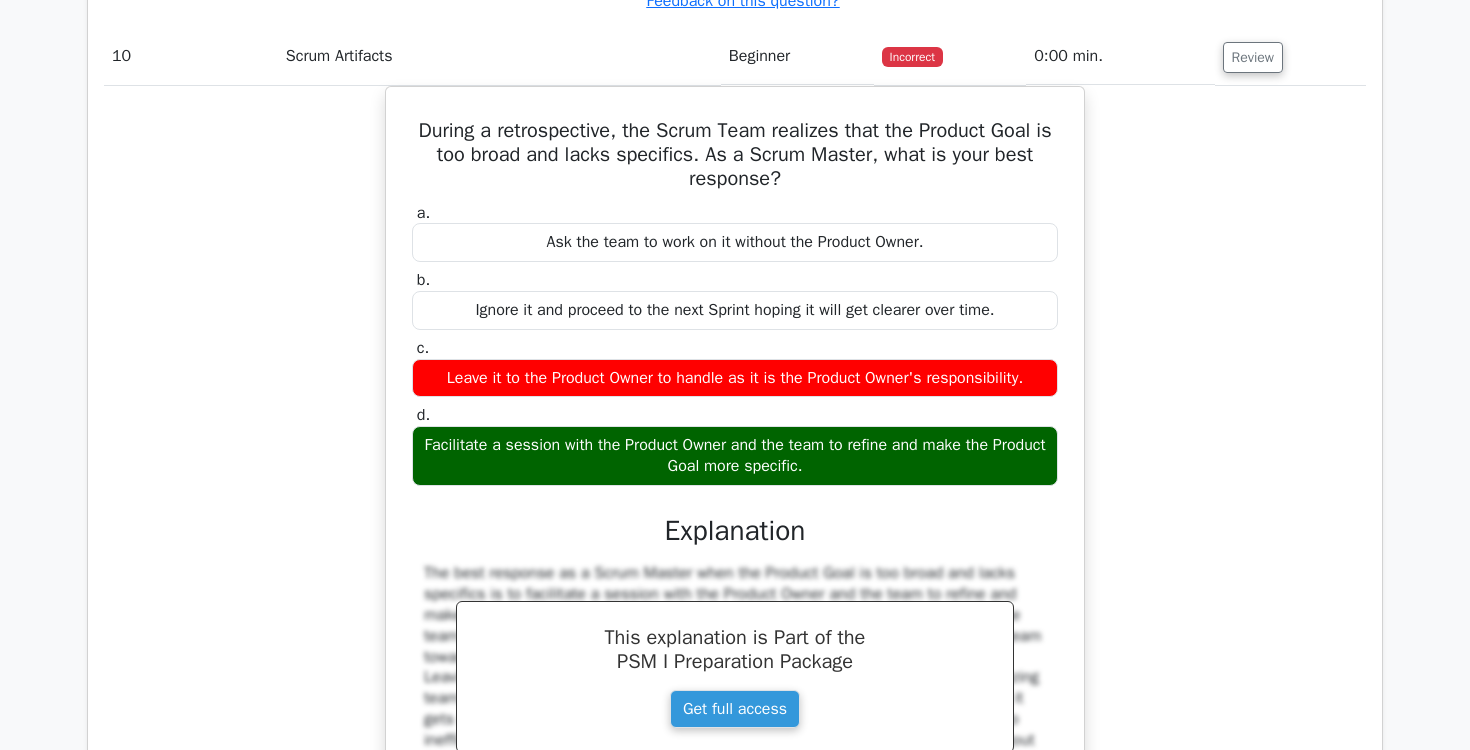click on "The development team wants to implement a new tool that will speed up the delivery pipeline, but the Infrastructure team has robust arguments against it. As such, a conflict has arisen. What would be the optimal role of the Scrum Master in this situation?
a.
Force both teams to compromise and unite without understanding each other's requirements.
b. c. d." at bounding box center (735, -477) 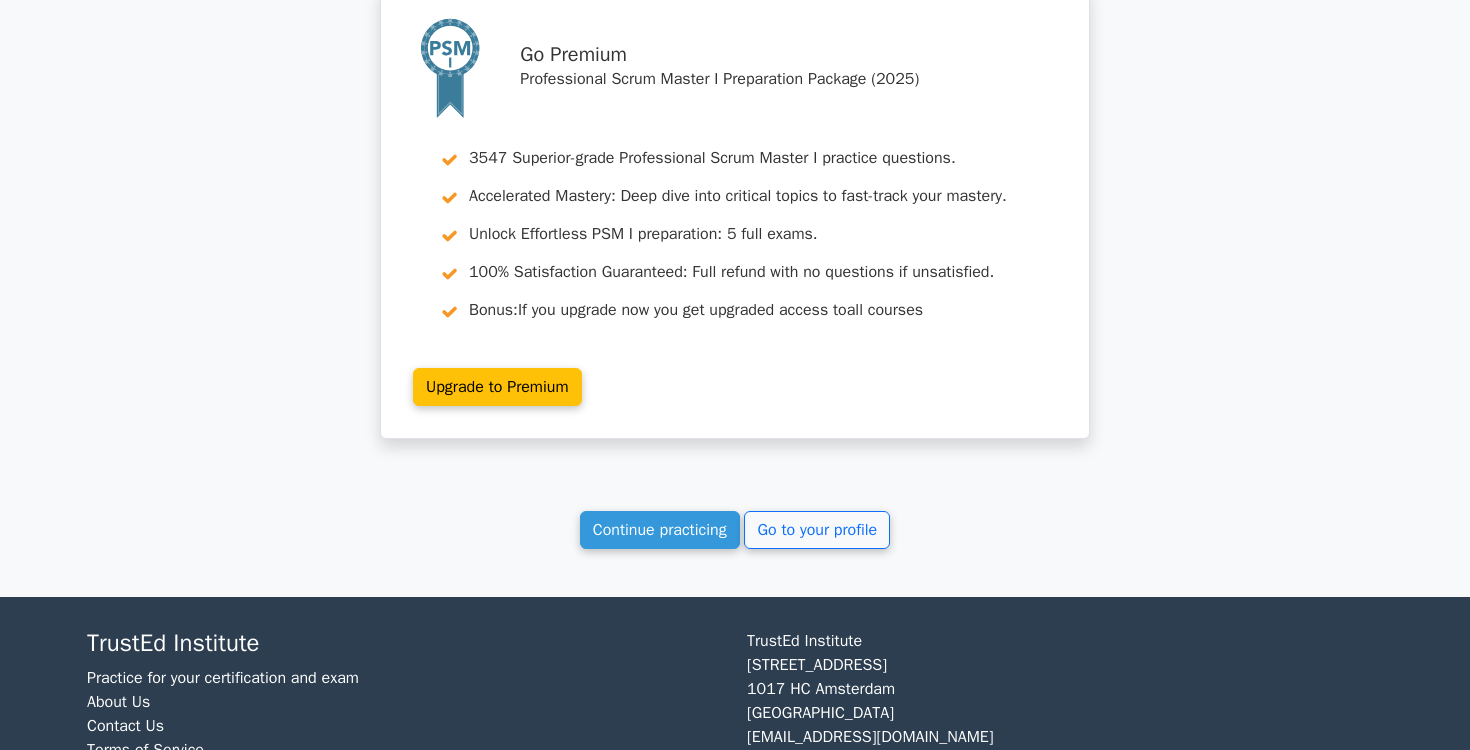 scroll, scrollTop: 11558, scrollLeft: 0, axis: vertical 